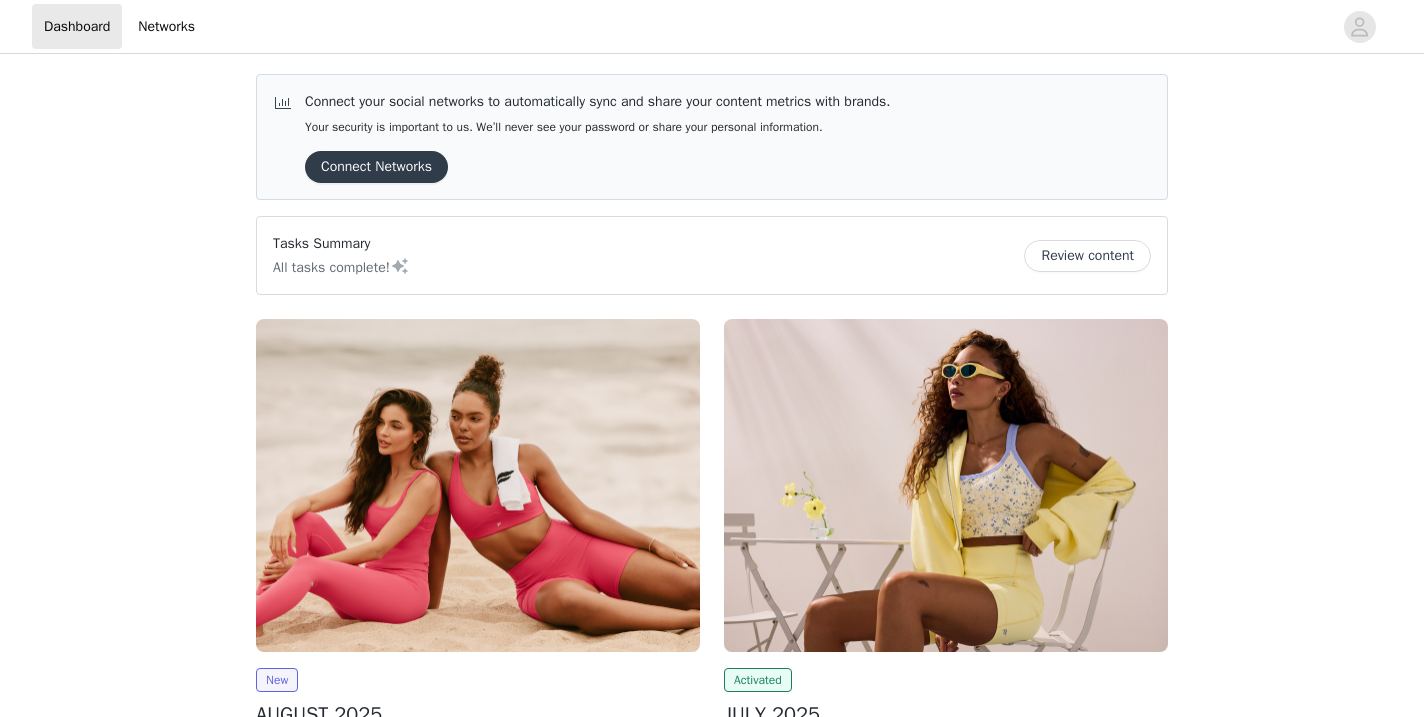 scroll, scrollTop: 0, scrollLeft: 0, axis: both 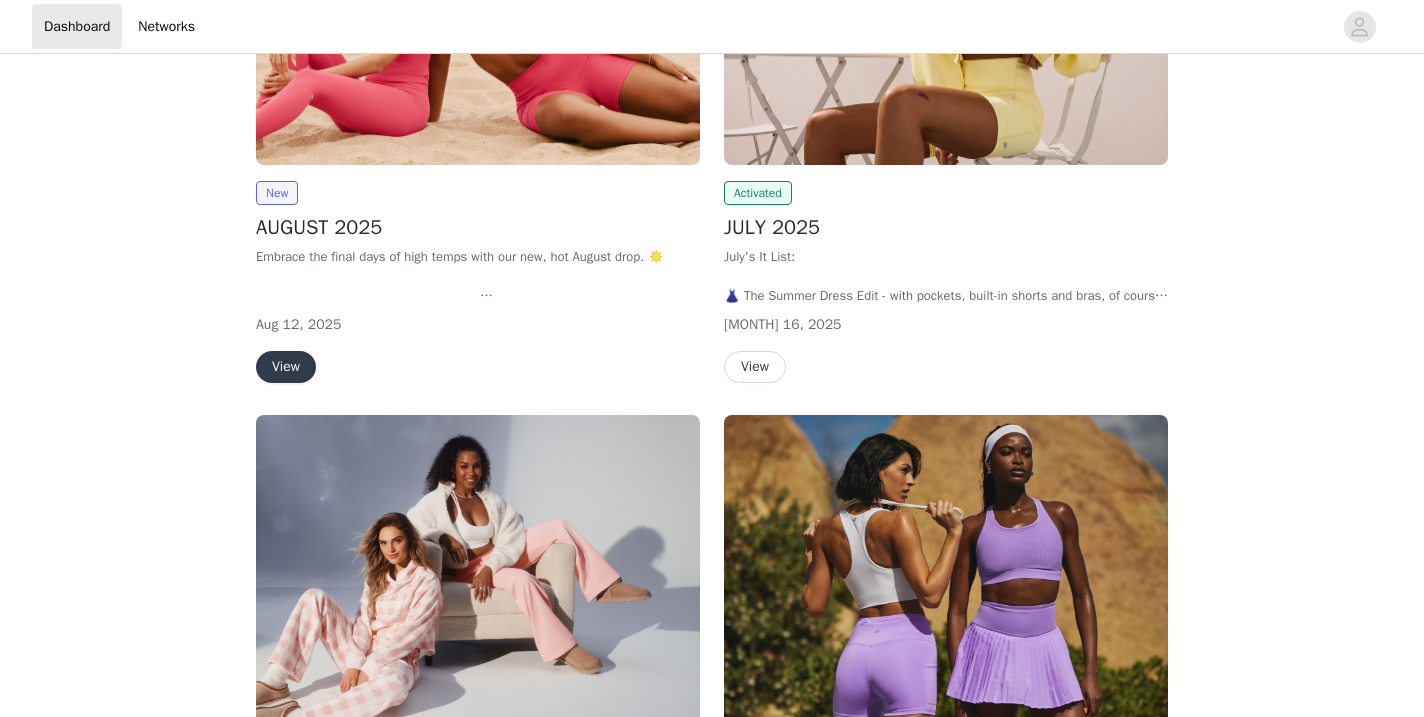 click on "View" at bounding box center [286, 367] 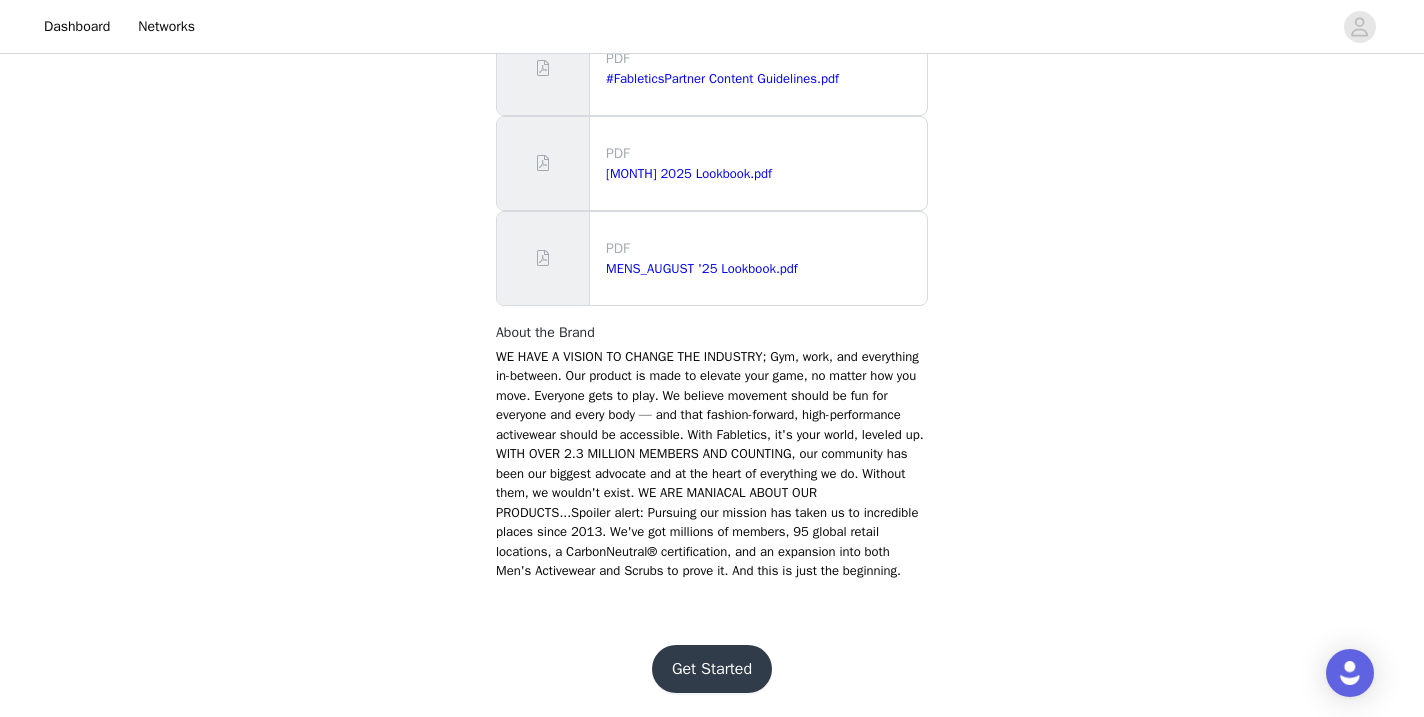 scroll, scrollTop: 1313, scrollLeft: 0, axis: vertical 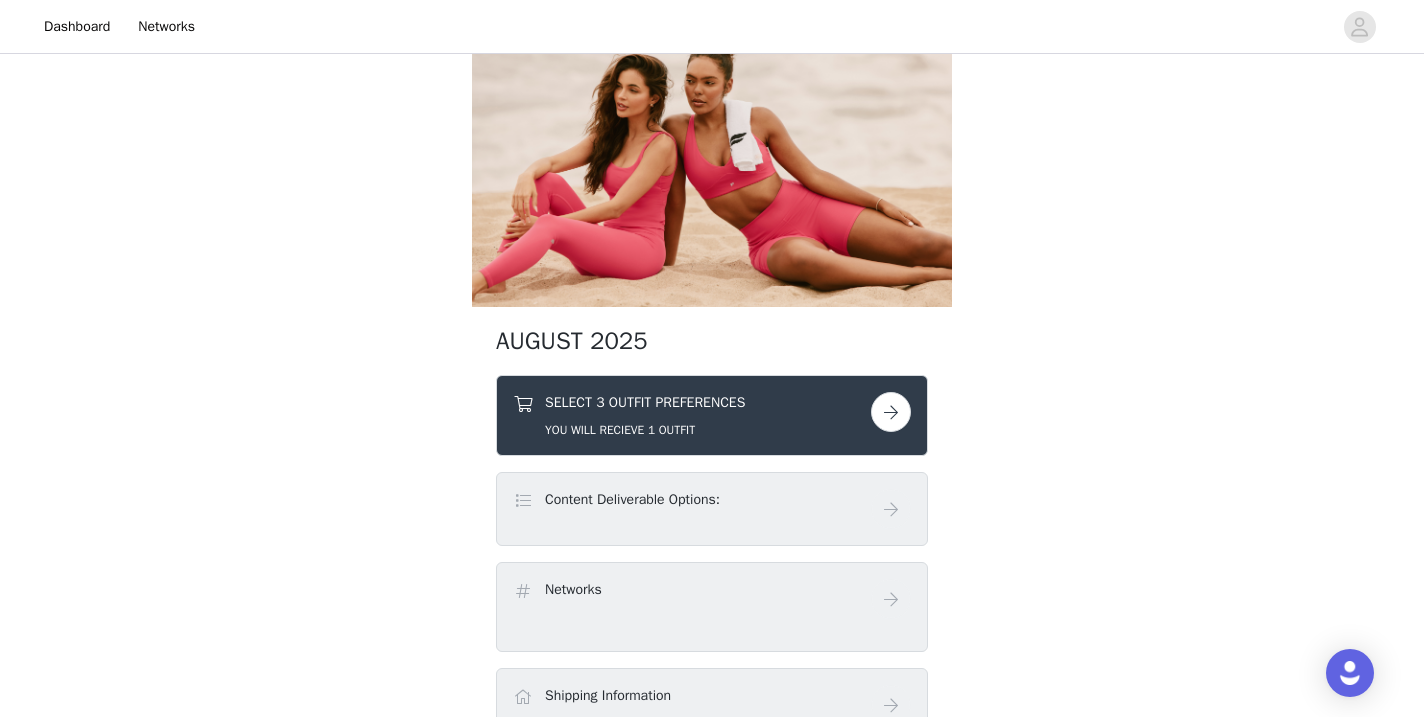 click at bounding box center [891, 412] 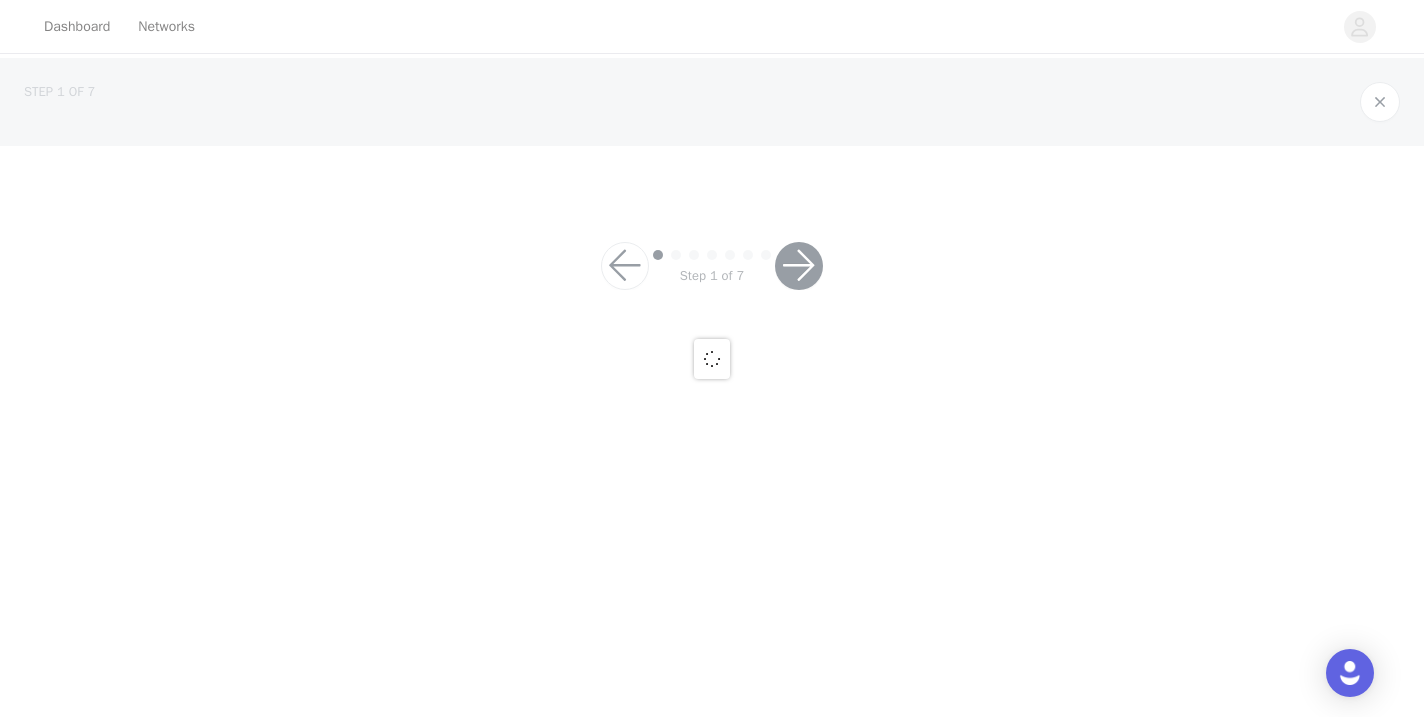 scroll, scrollTop: 0, scrollLeft: 0, axis: both 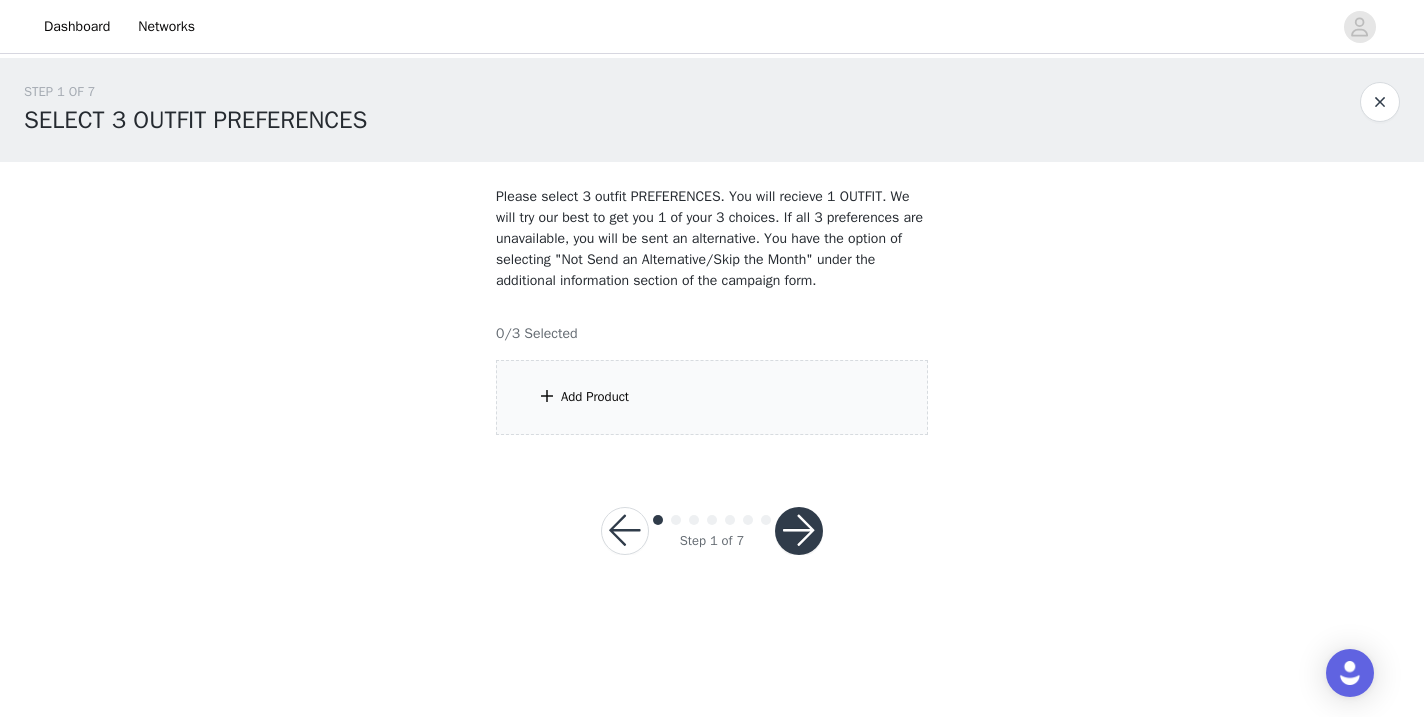 click on "Add Product" at bounding box center [712, 397] 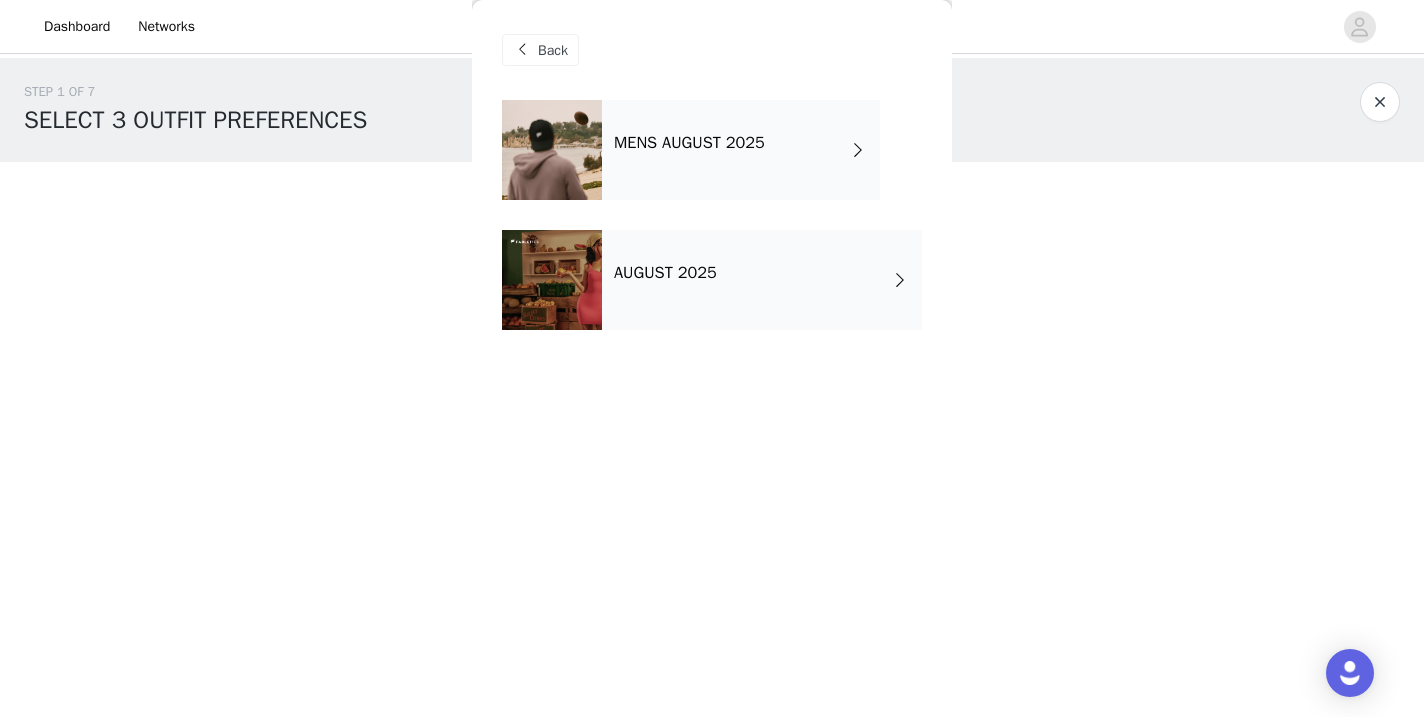 click on "AUGUST 2025" at bounding box center (665, 273) 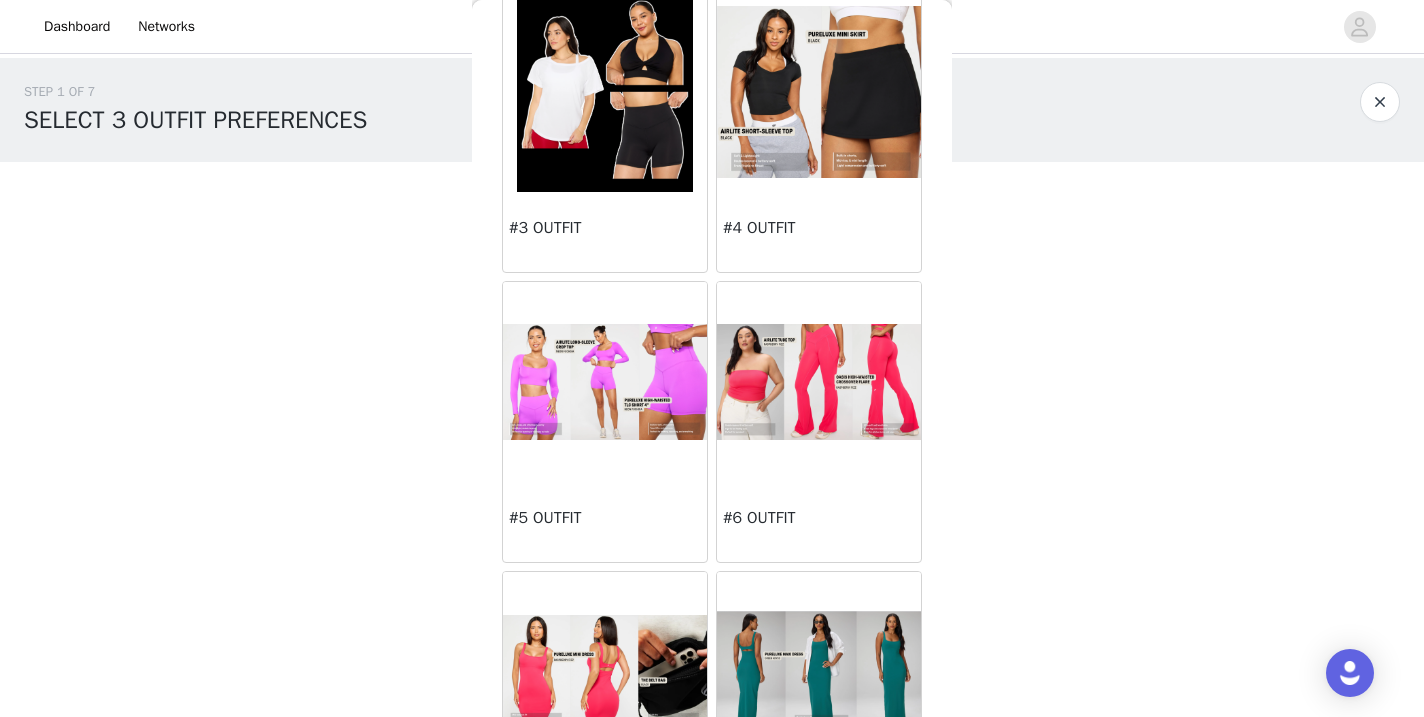 scroll, scrollTop: 400, scrollLeft: 0, axis: vertical 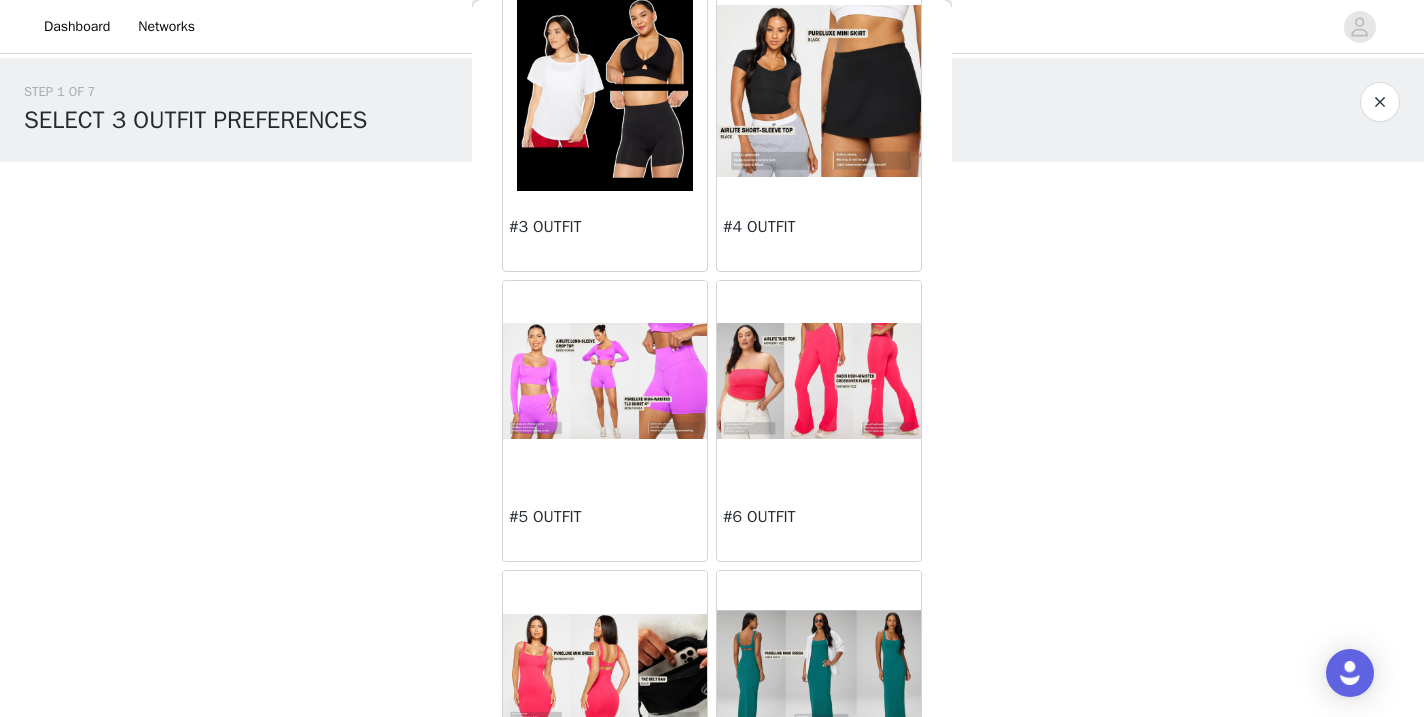 click at bounding box center [819, 381] 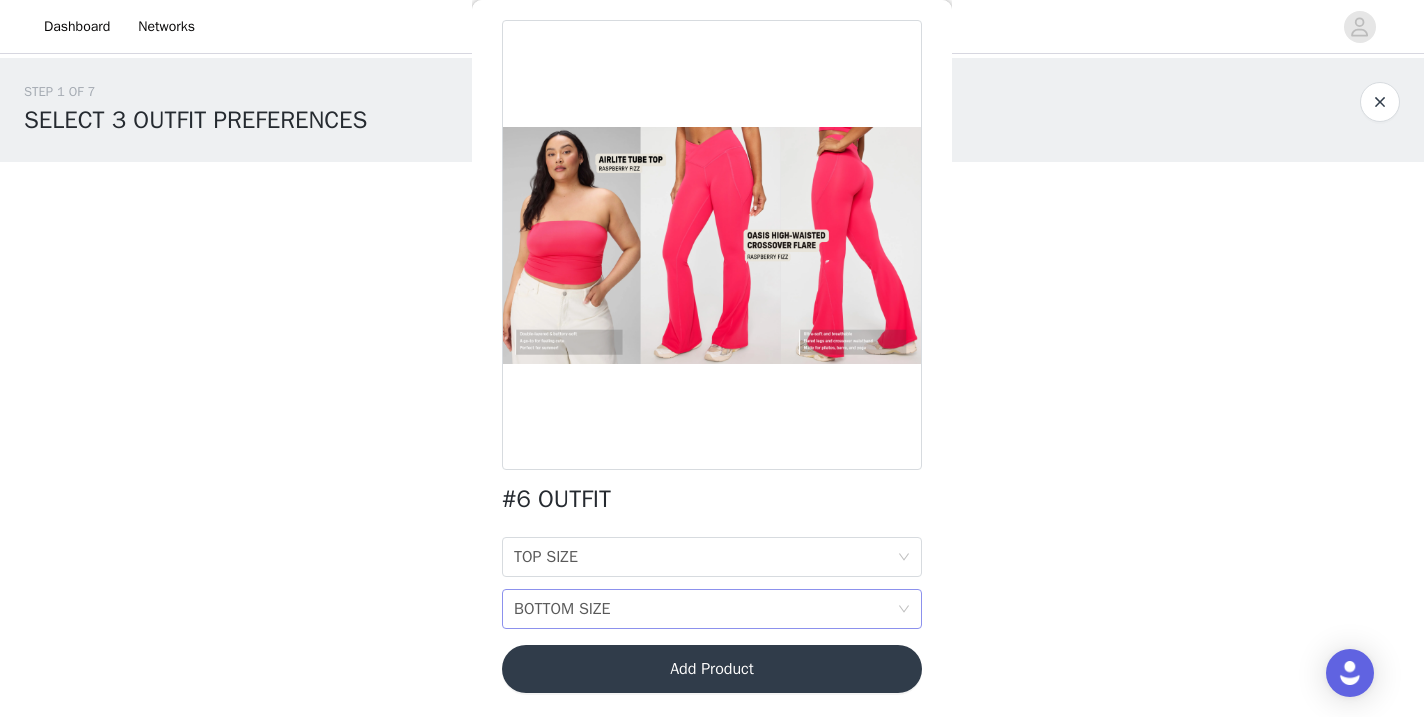 scroll, scrollTop: 80, scrollLeft: 0, axis: vertical 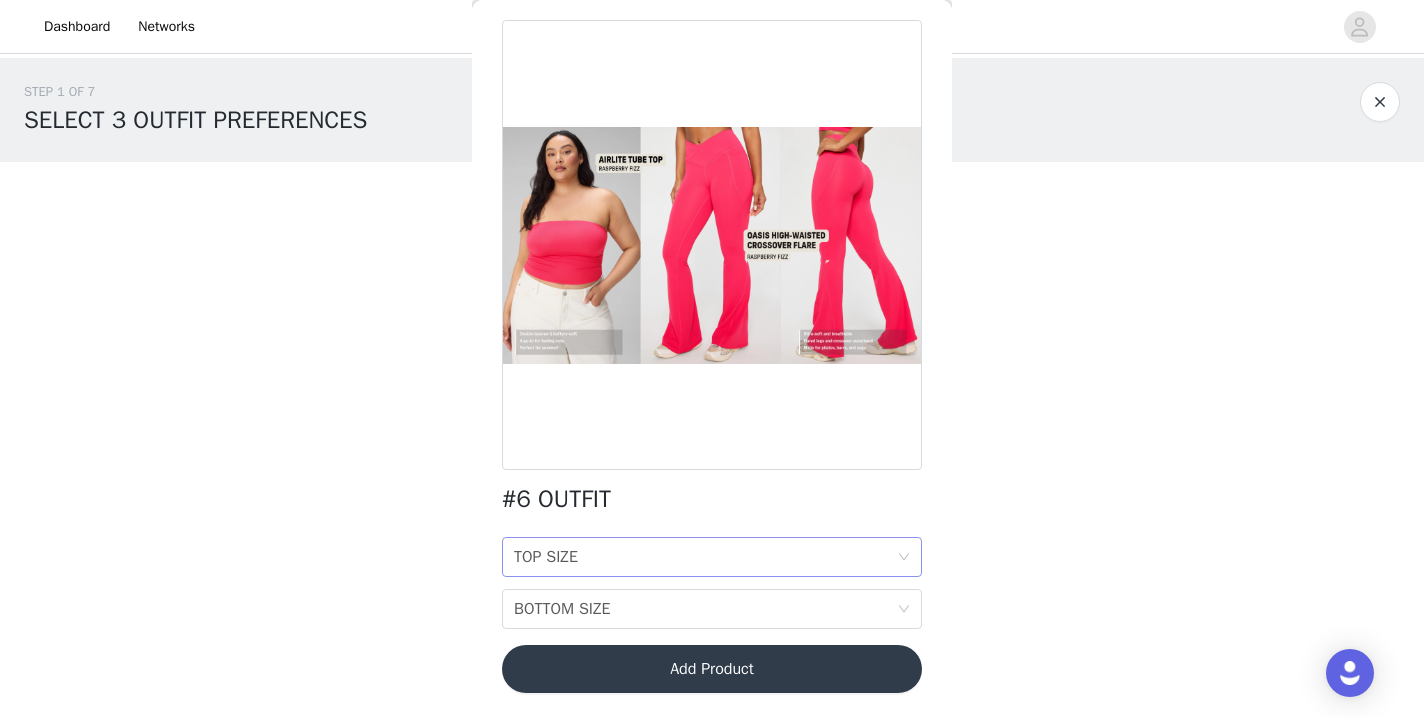 click on "TOP SIZE TOP SIZE" at bounding box center (705, 557) 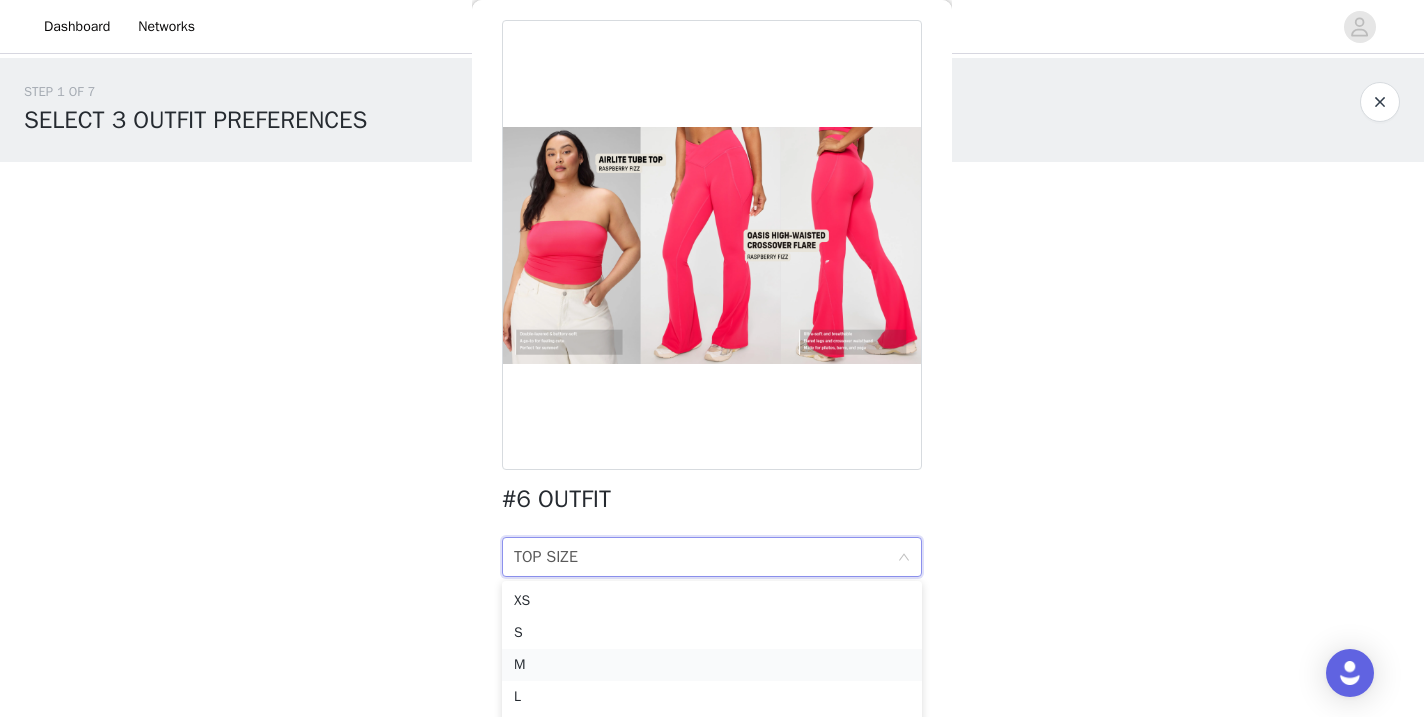 click on "M" at bounding box center [712, 665] 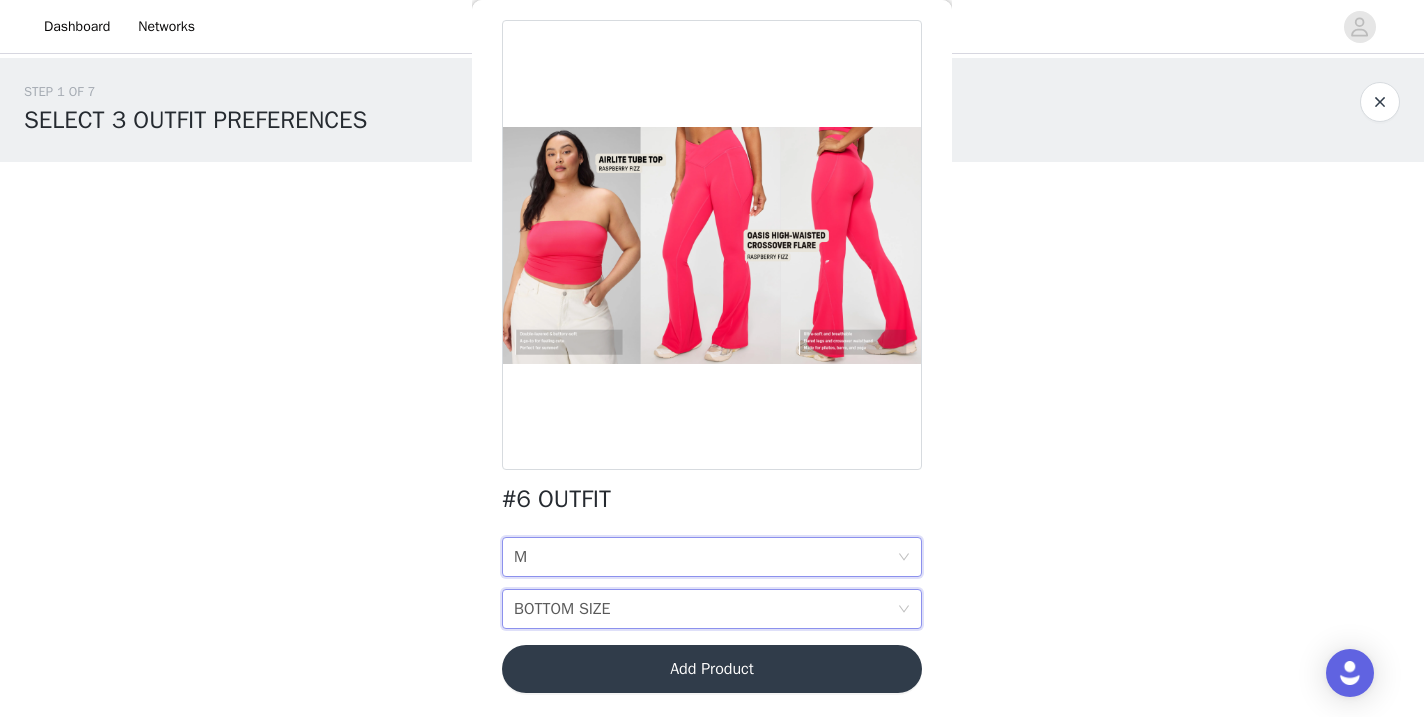 click on "BOTTOM SIZE" at bounding box center [562, 609] 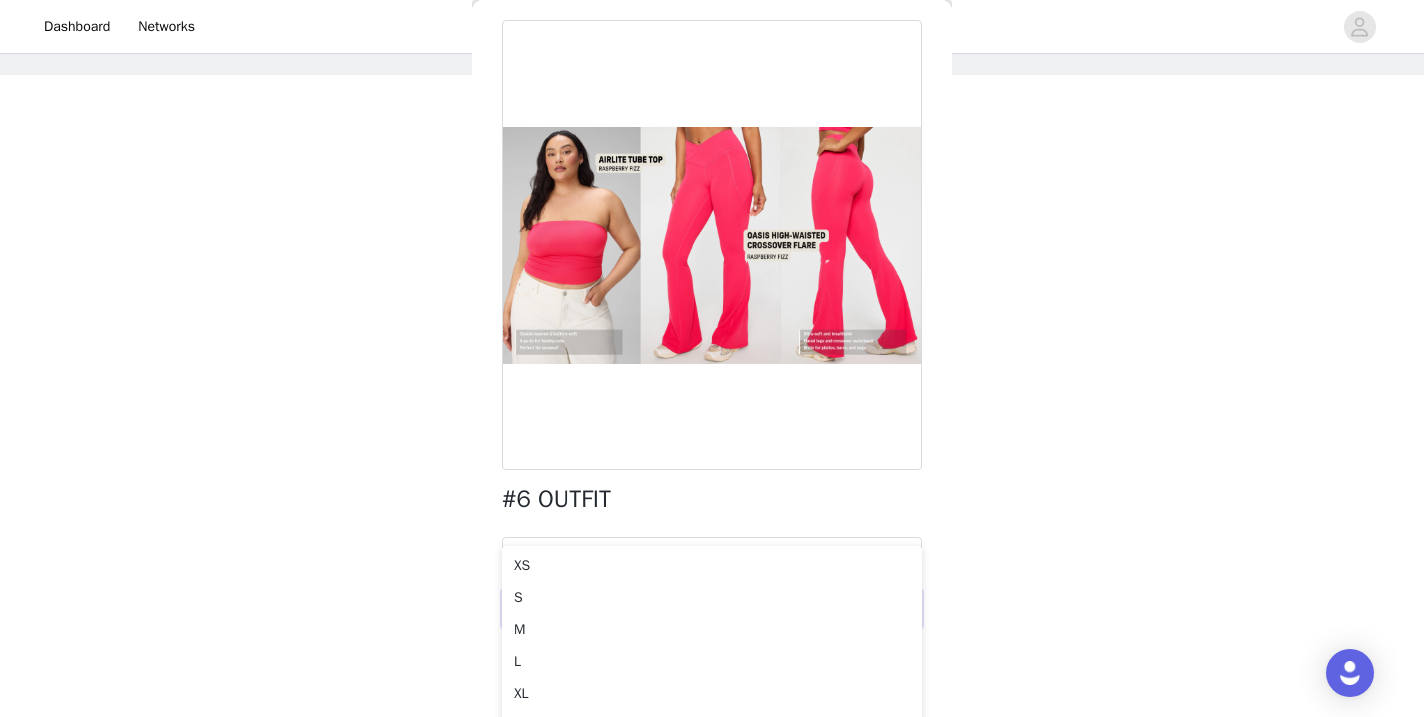 scroll, scrollTop: 91, scrollLeft: 0, axis: vertical 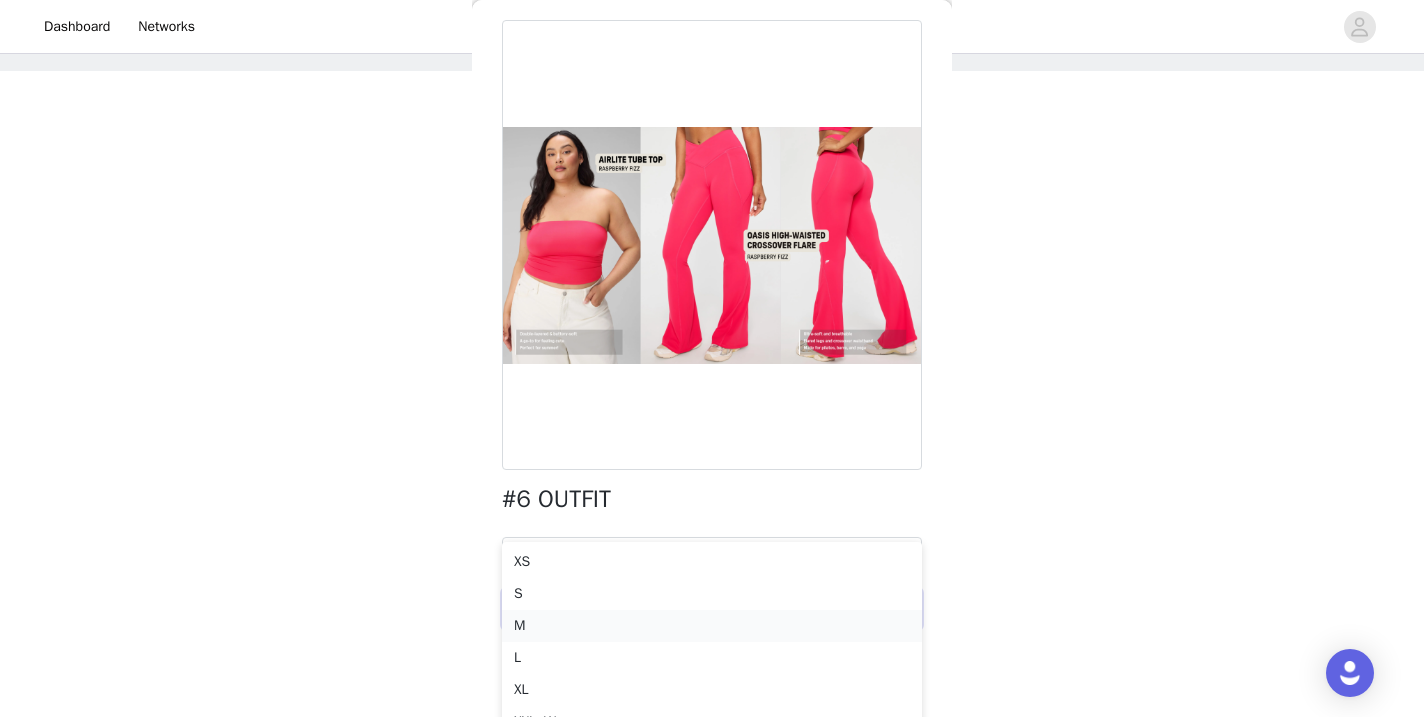 click on "M" at bounding box center (712, 626) 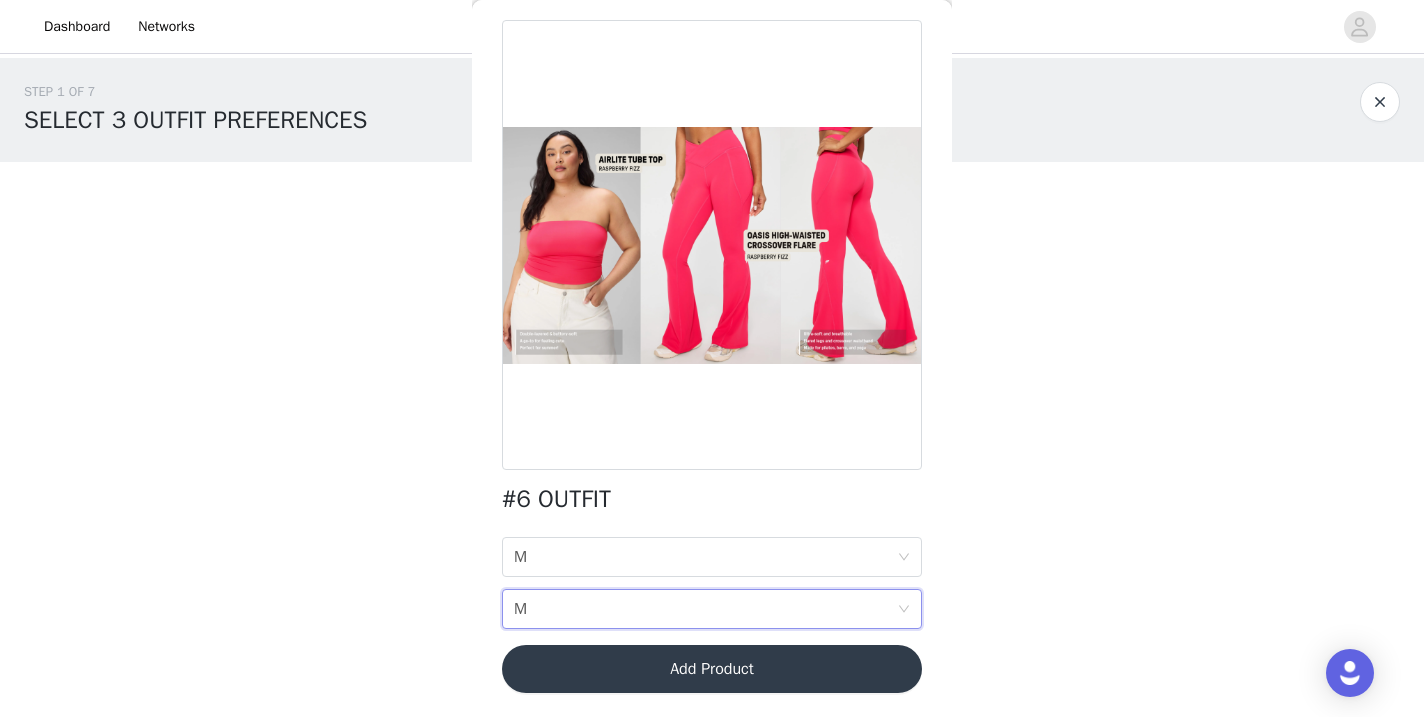 scroll, scrollTop: 0, scrollLeft: 0, axis: both 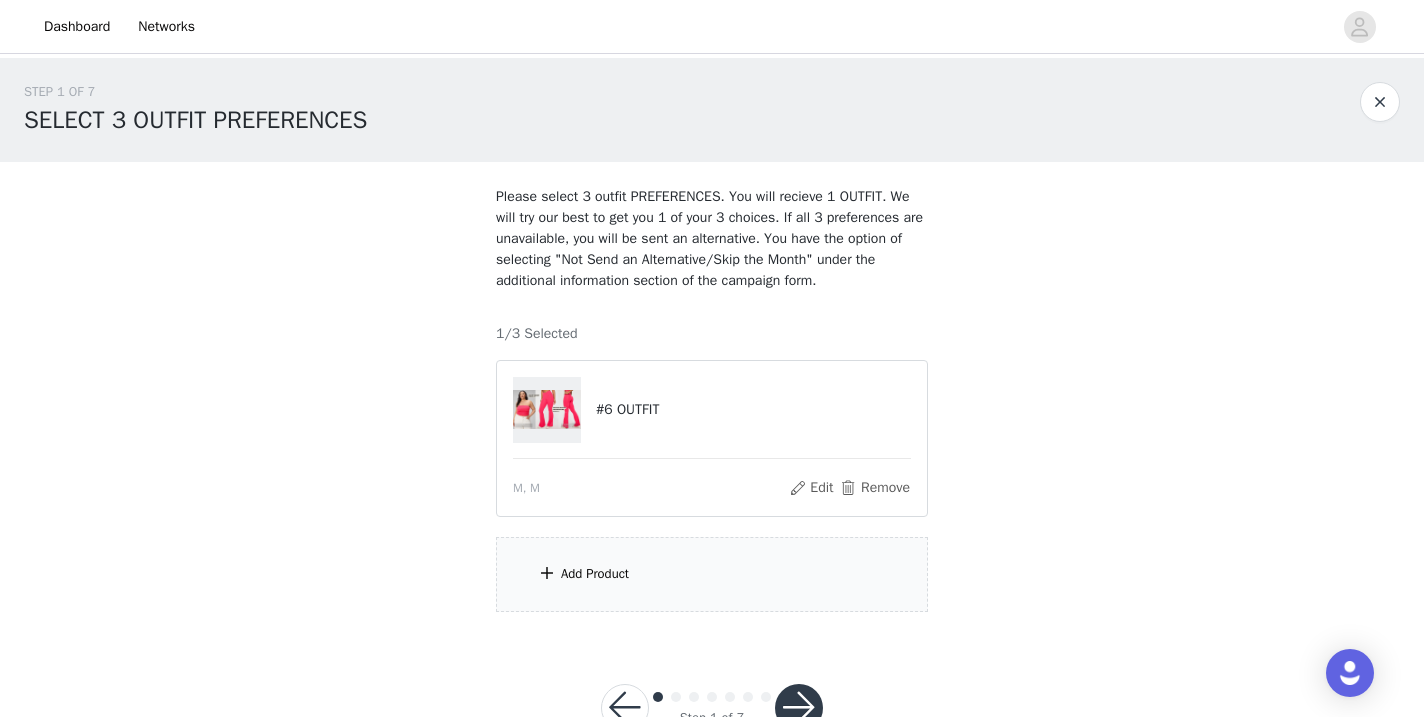 click on "Add Product" at bounding box center [712, 574] 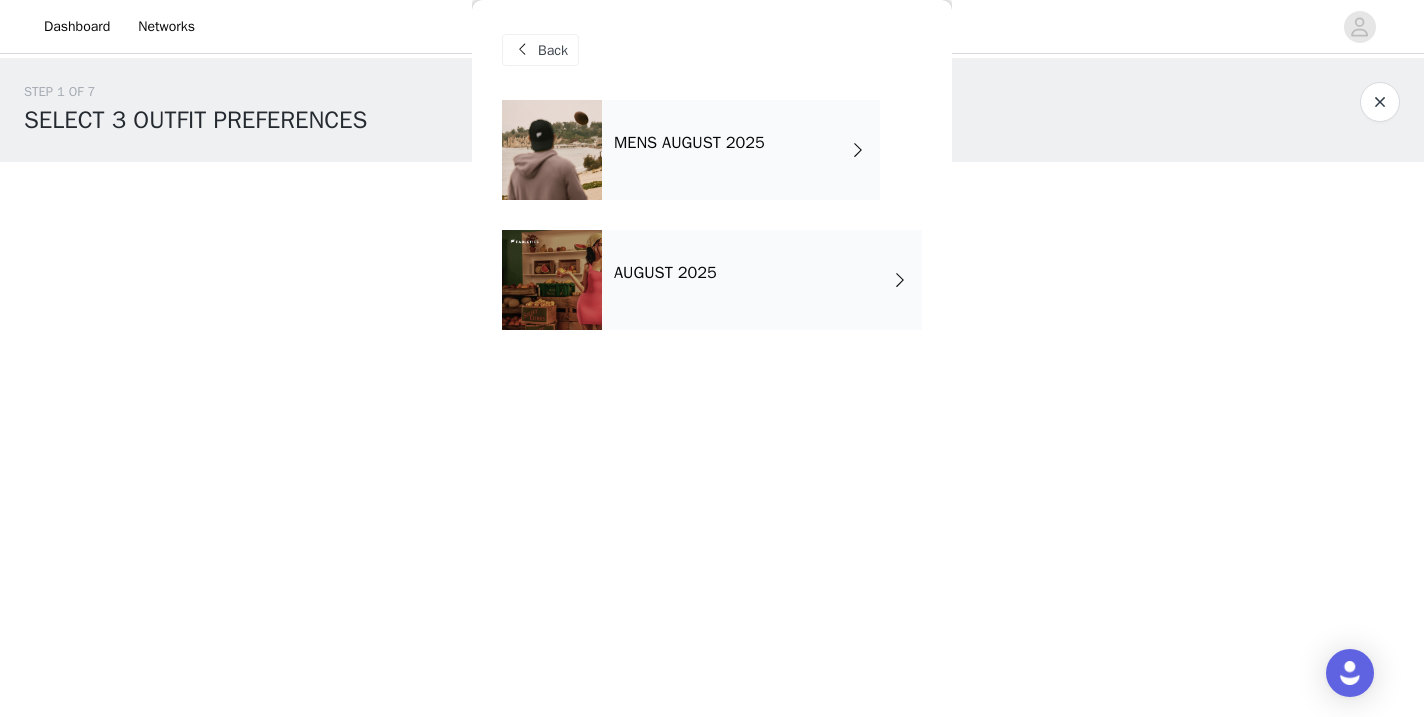 click on "AUGUST 2025" at bounding box center (665, 273) 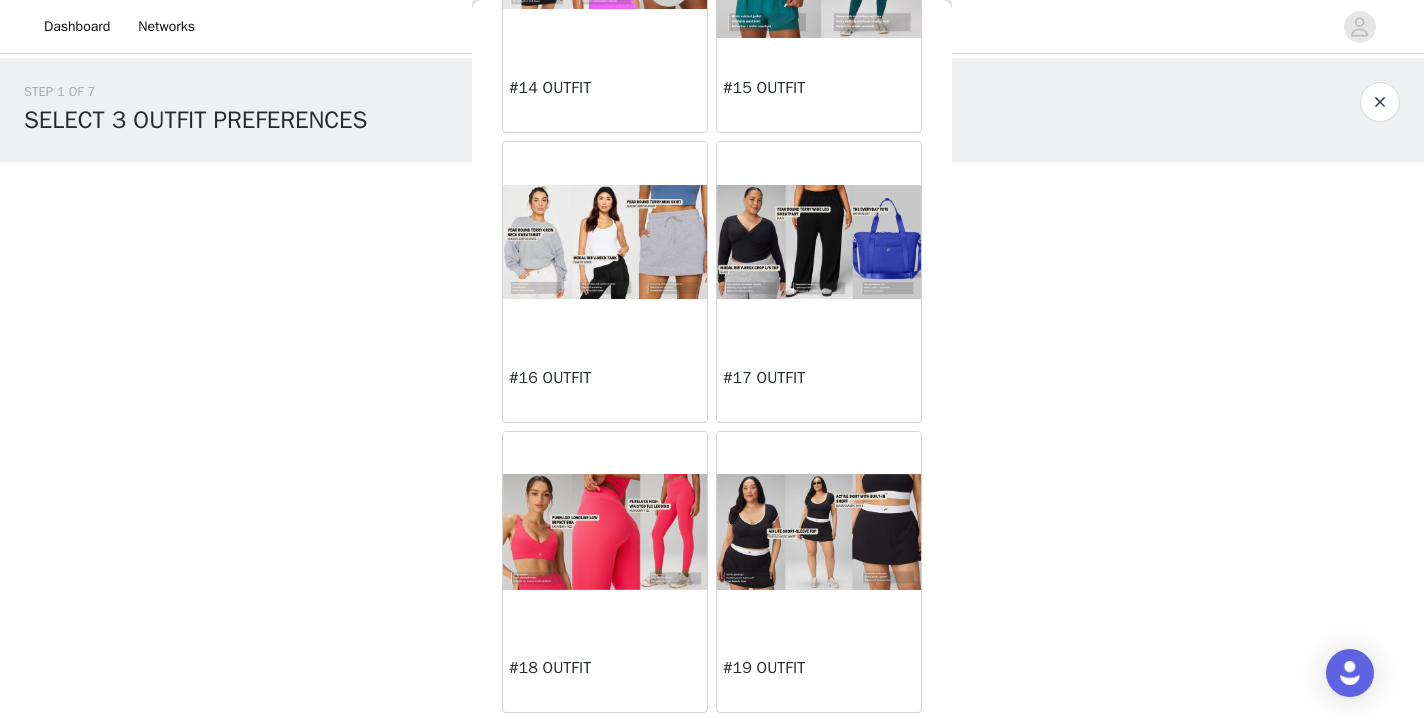 scroll, scrollTop: 1989, scrollLeft: 0, axis: vertical 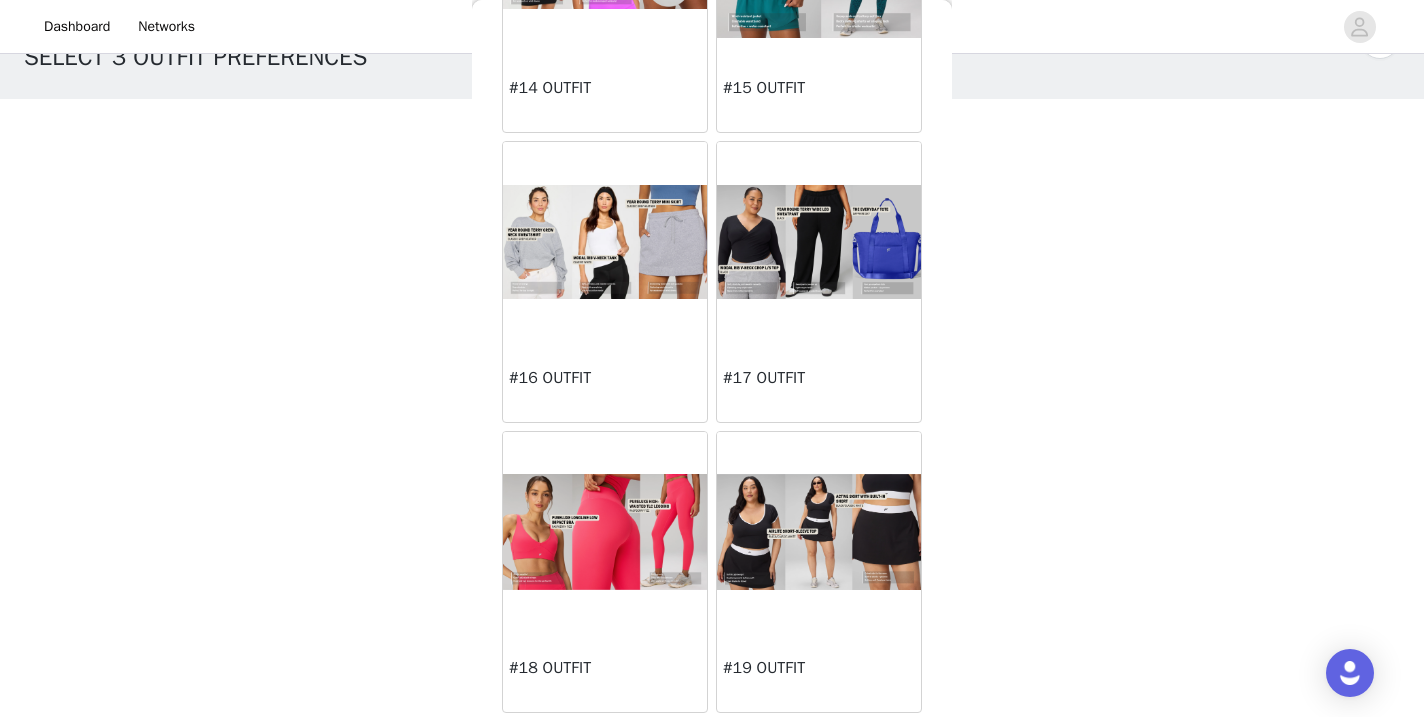 click at bounding box center [605, 532] 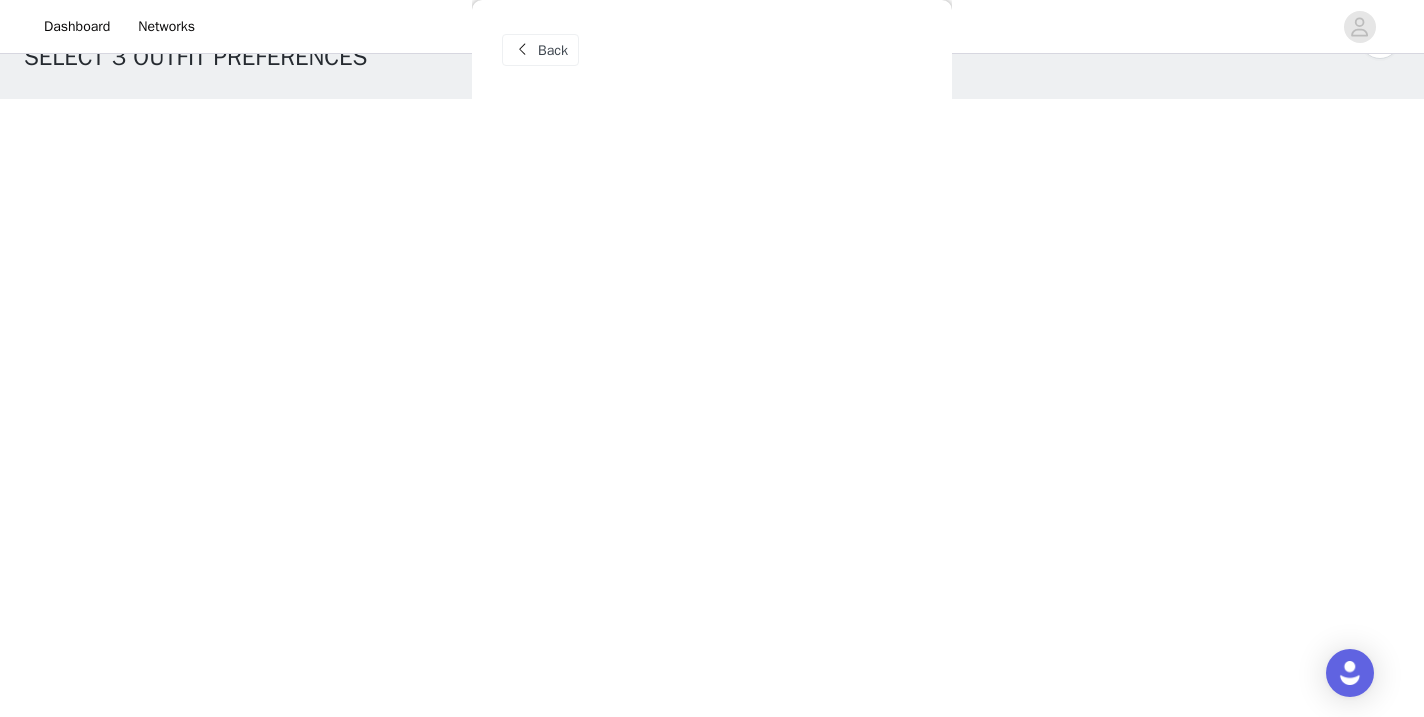 scroll, scrollTop: 80, scrollLeft: 0, axis: vertical 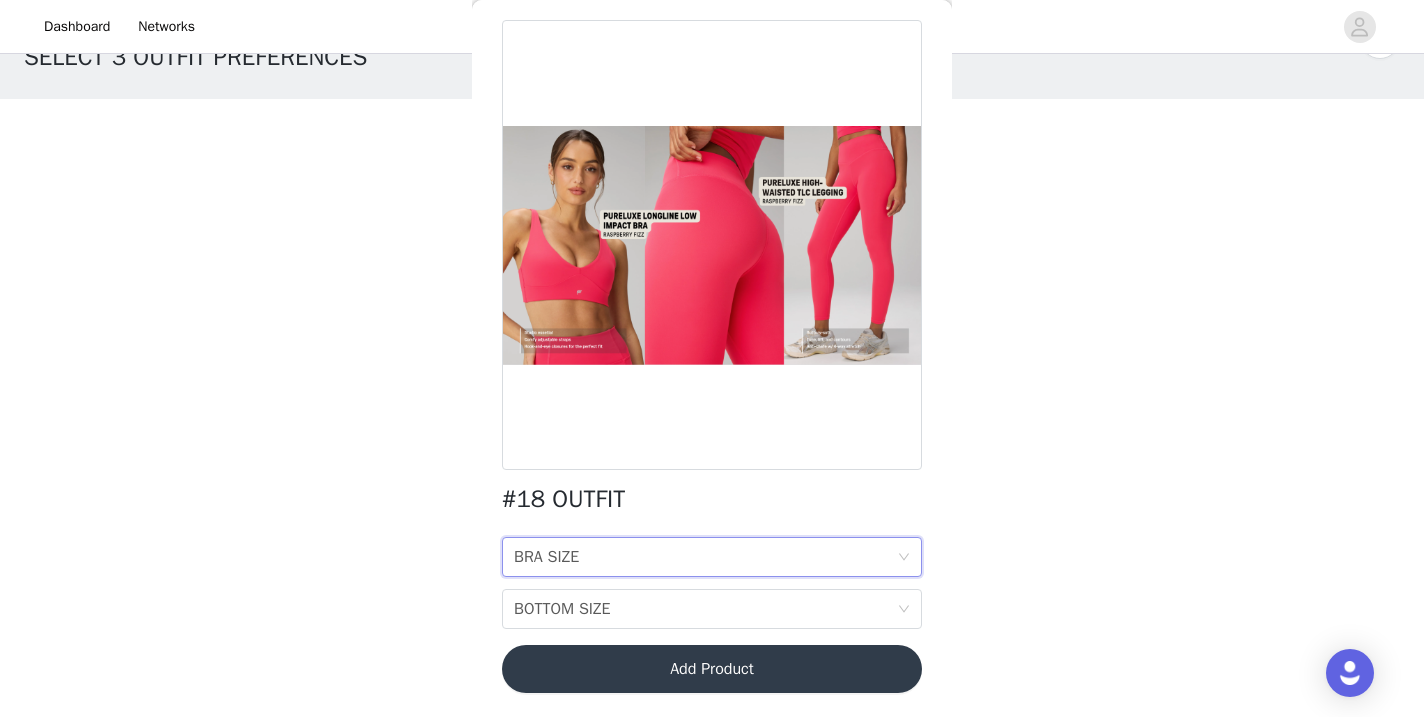 click 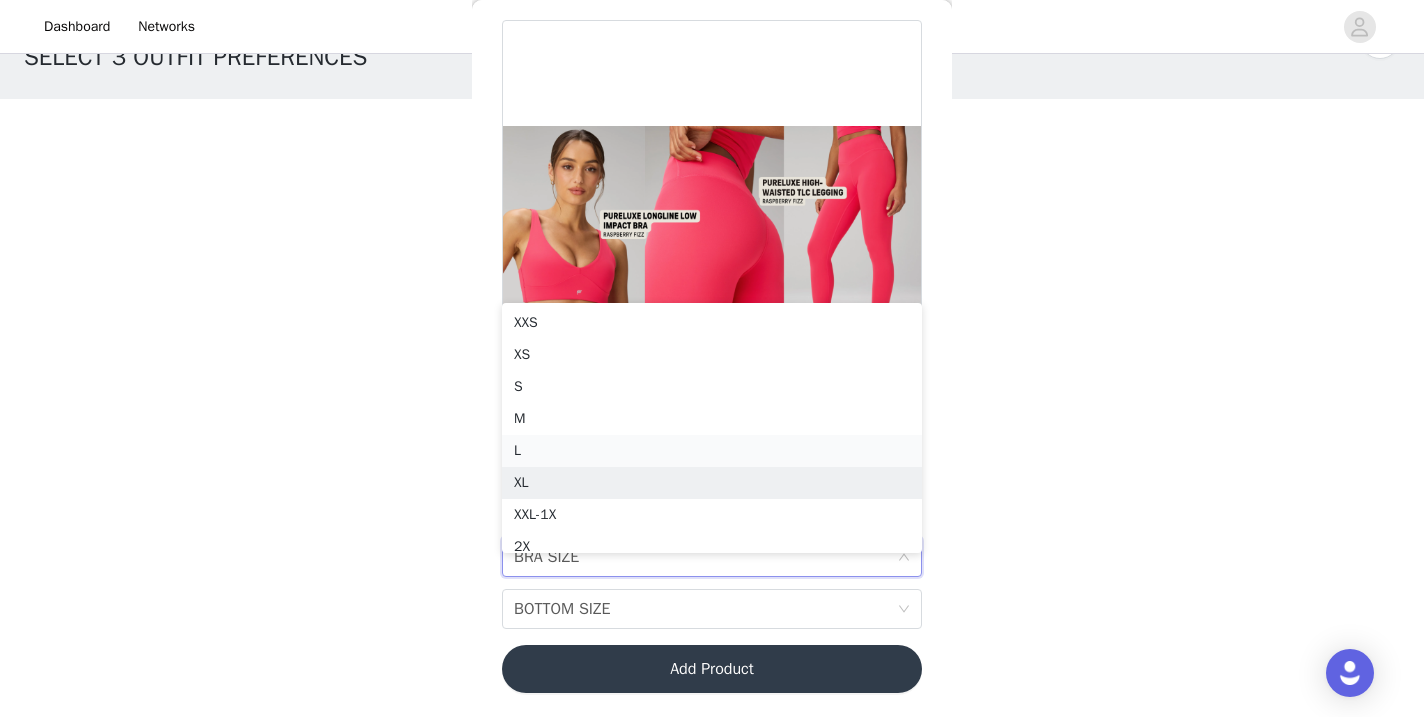 scroll, scrollTop: 10, scrollLeft: 0, axis: vertical 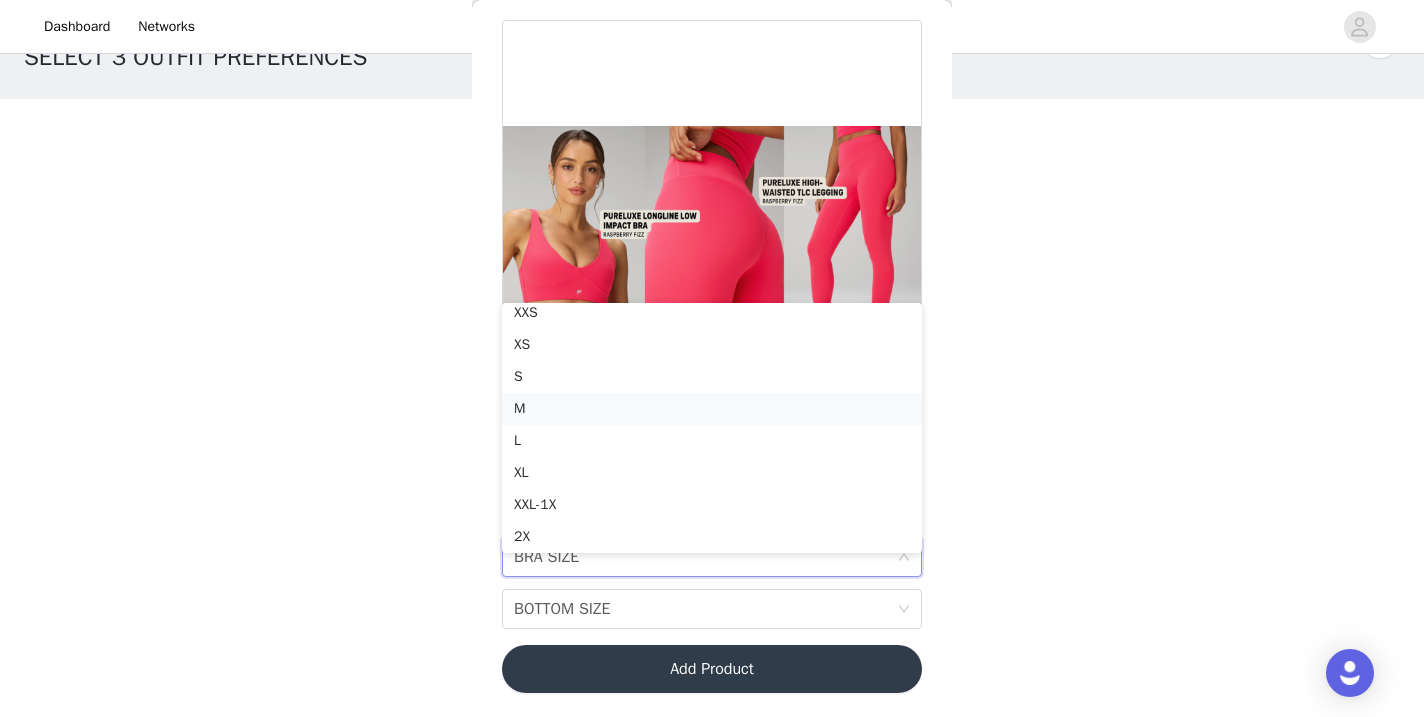 click on "M" at bounding box center (712, 409) 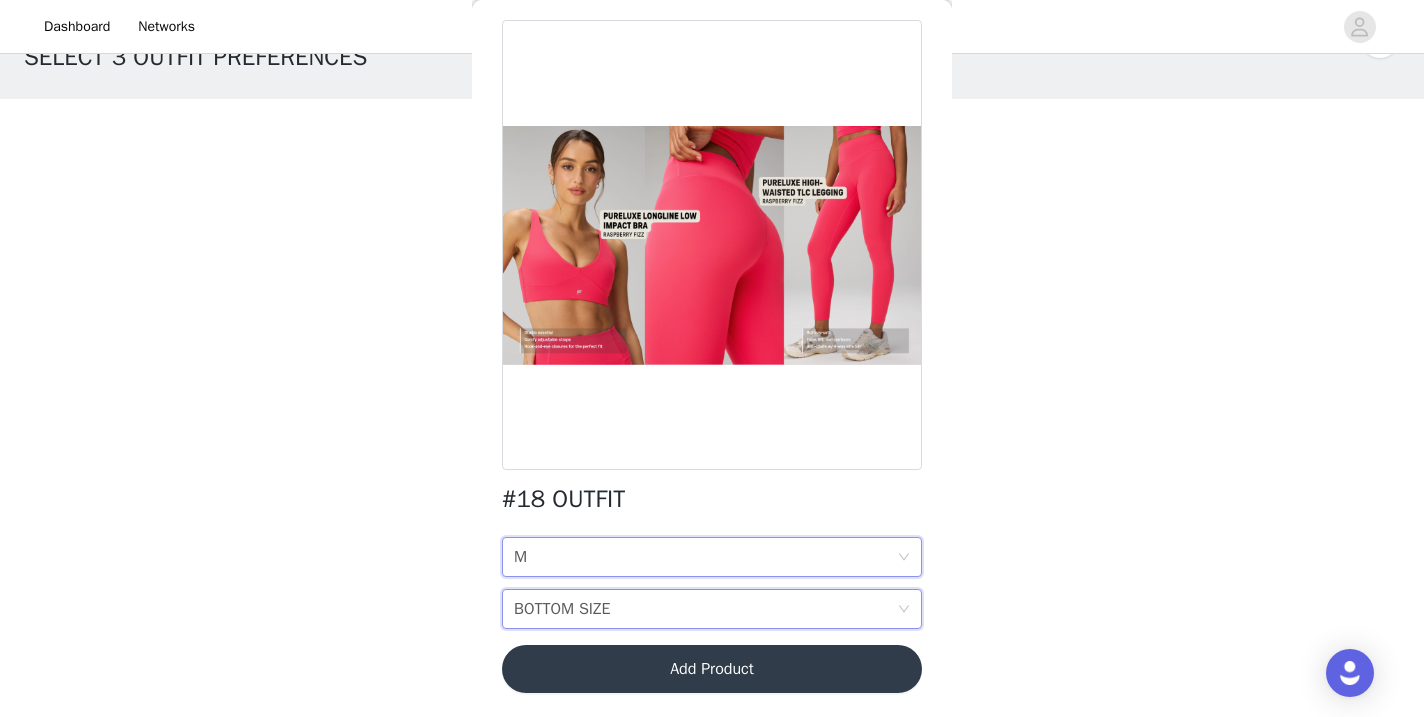 click 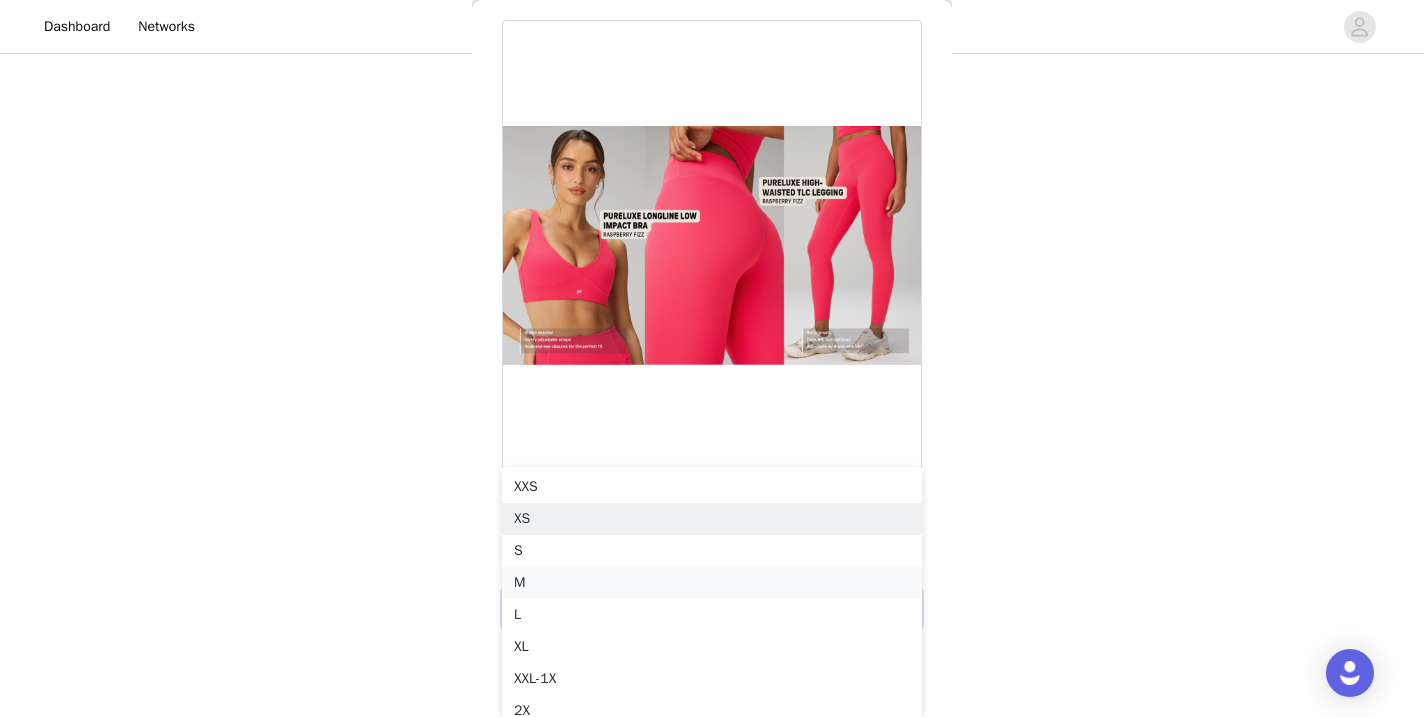 scroll, scrollTop: 249, scrollLeft: 0, axis: vertical 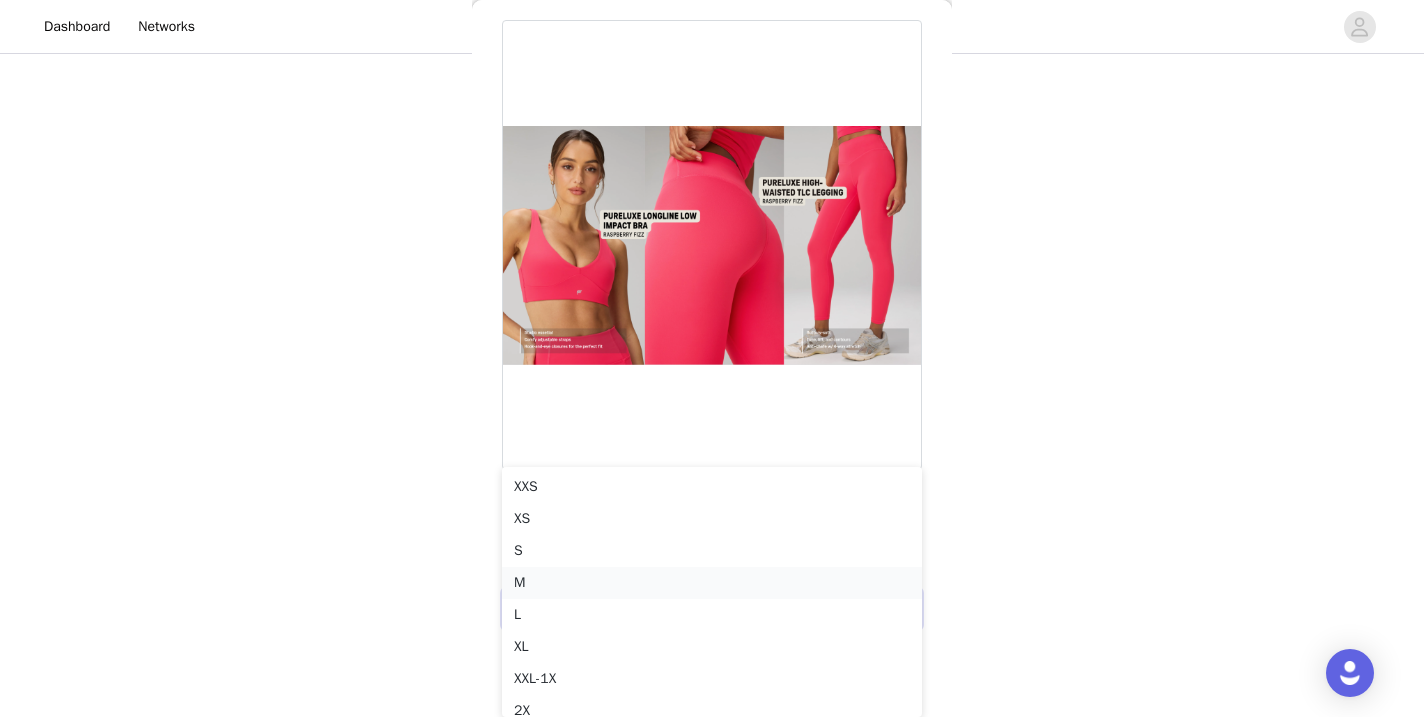 click on "M" at bounding box center [712, 583] 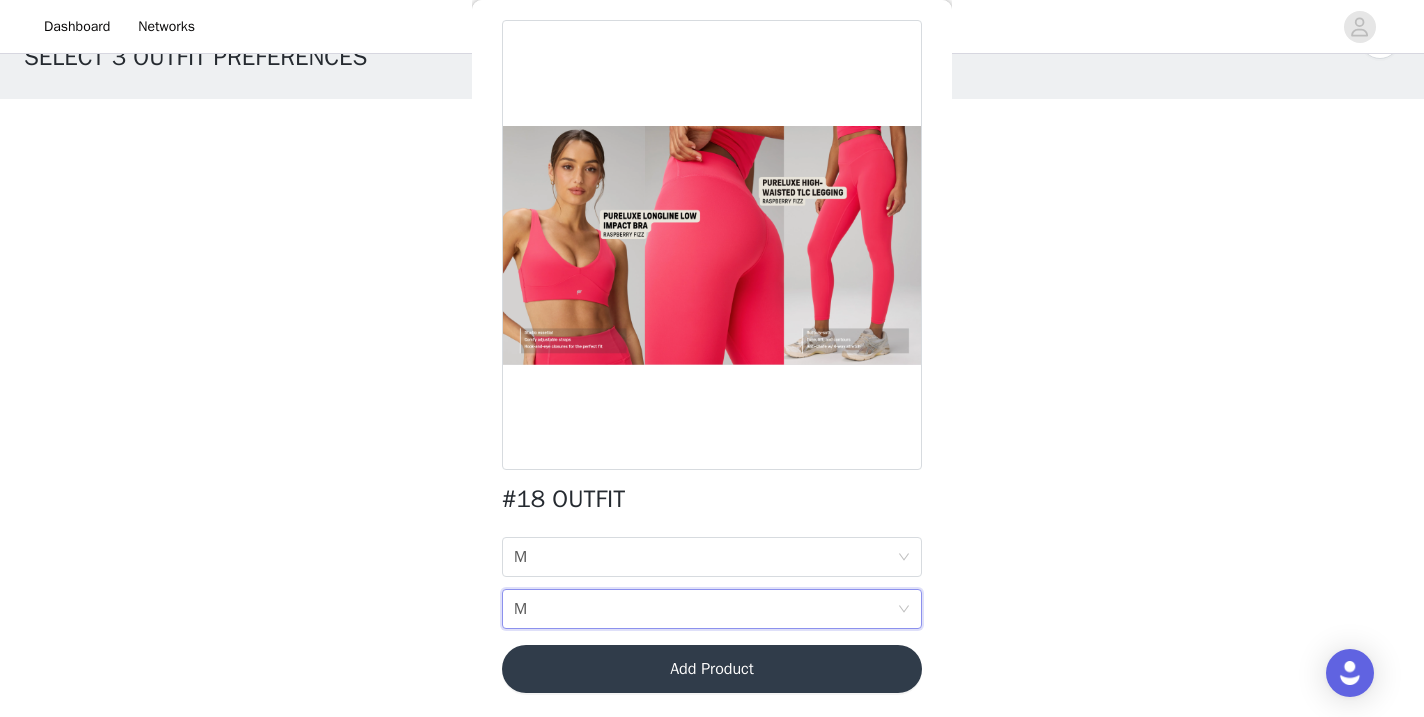 scroll, scrollTop: 83, scrollLeft: 0, axis: vertical 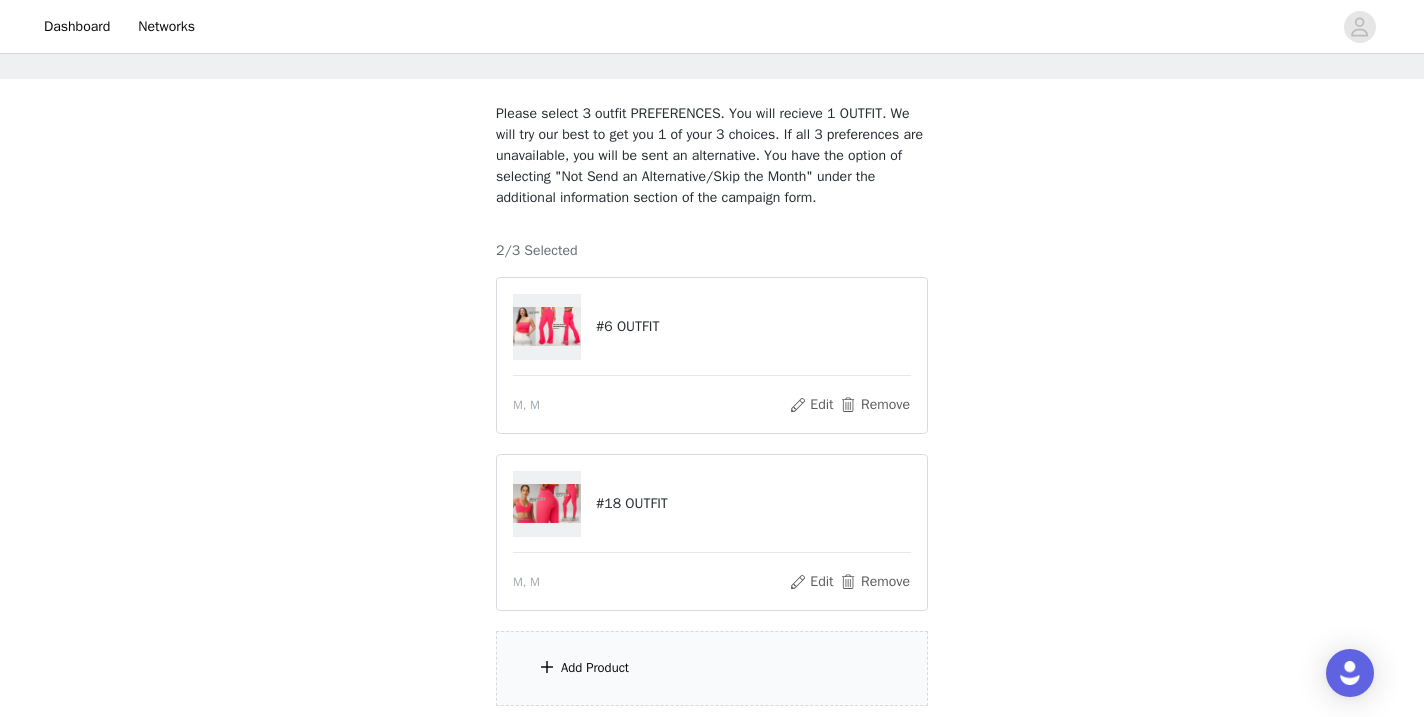 click on "Add Product" at bounding box center (595, 668) 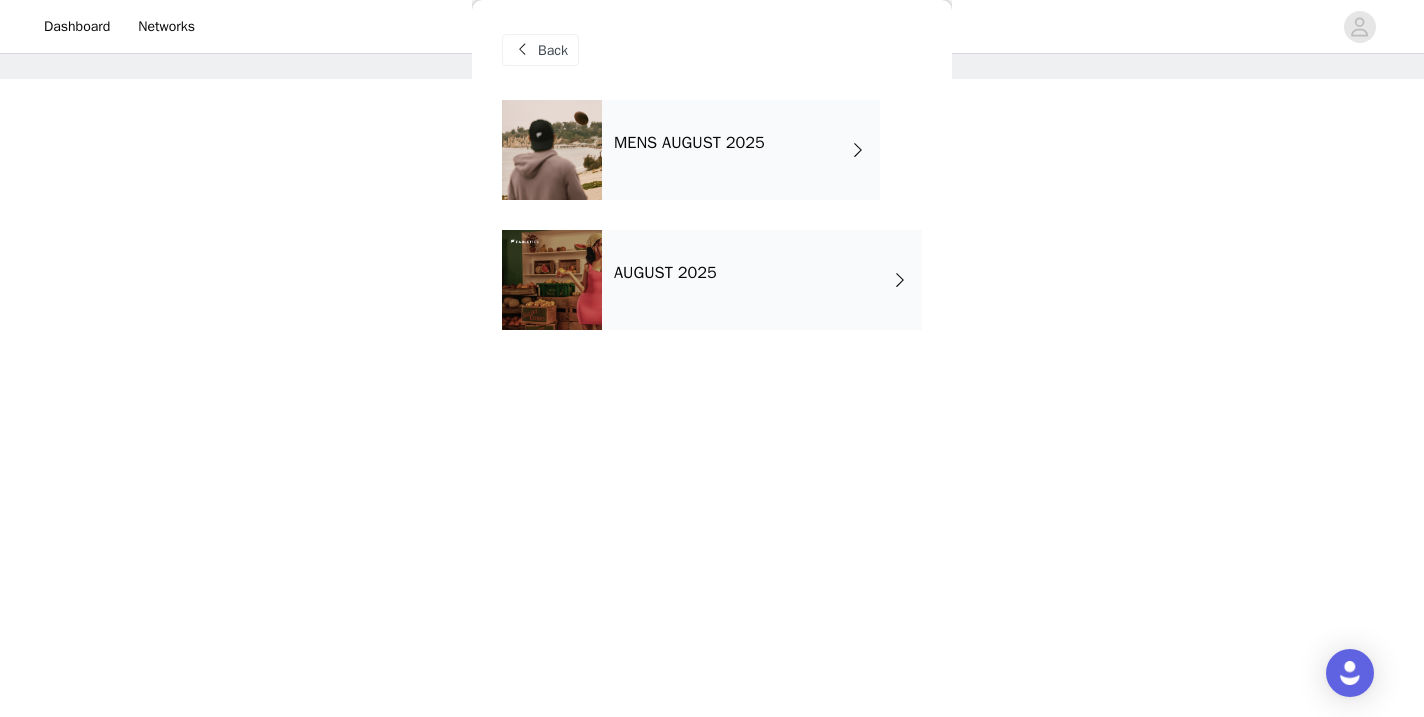 click on "AUGUST 2025" at bounding box center (762, 280) 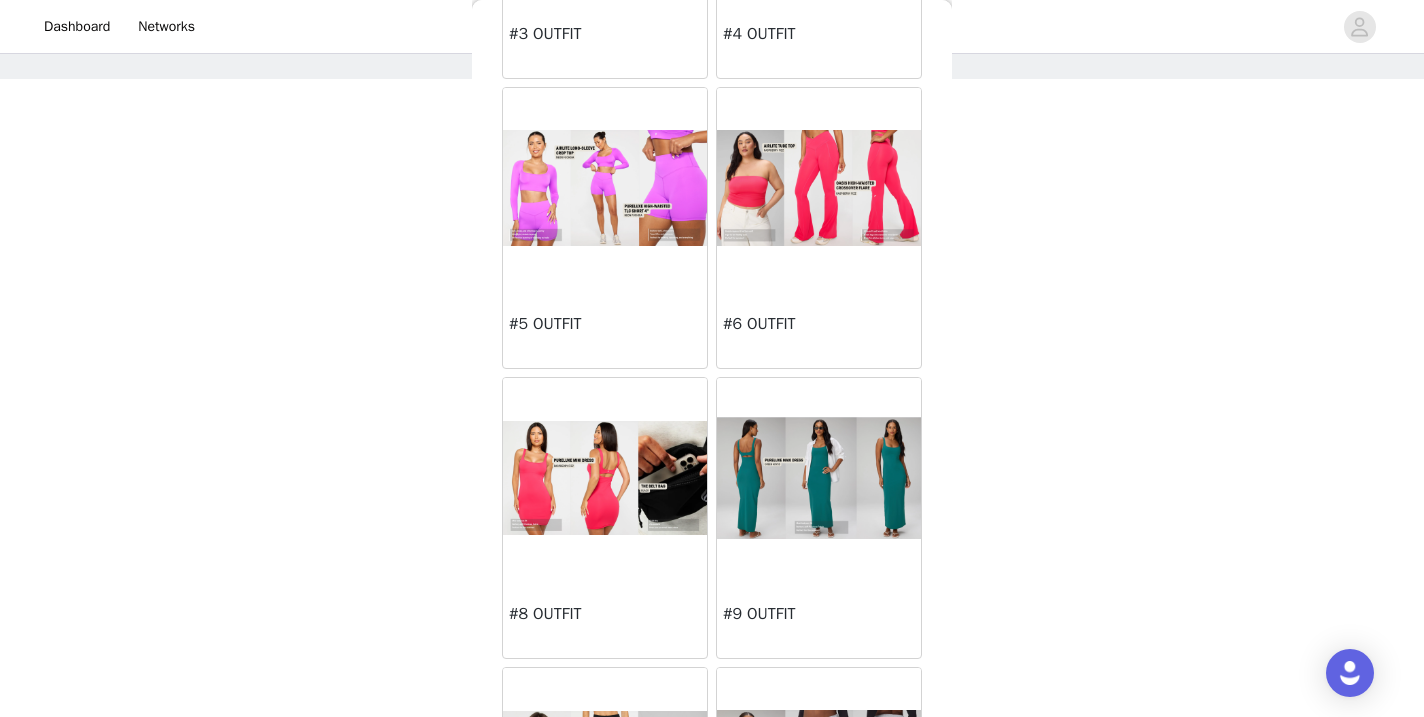 scroll, scrollTop: 607, scrollLeft: 0, axis: vertical 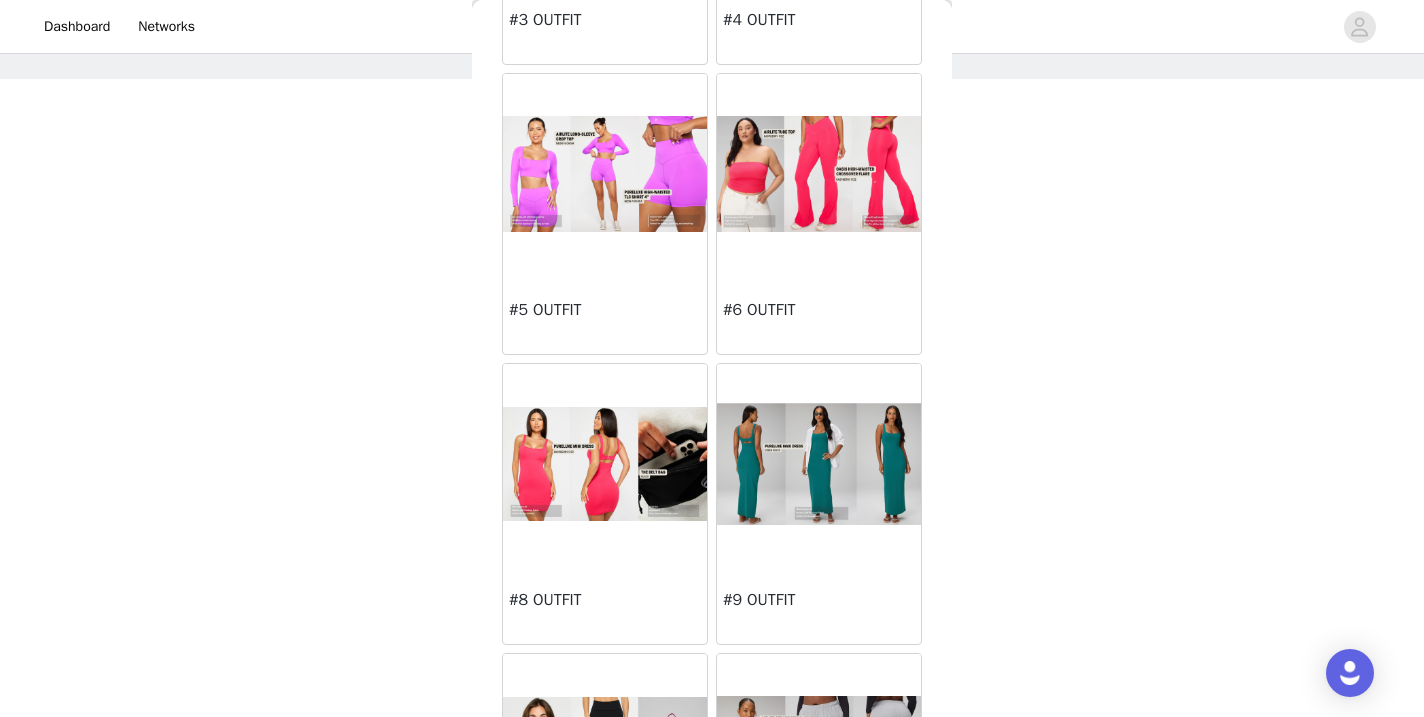 click at bounding box center (819, 464) 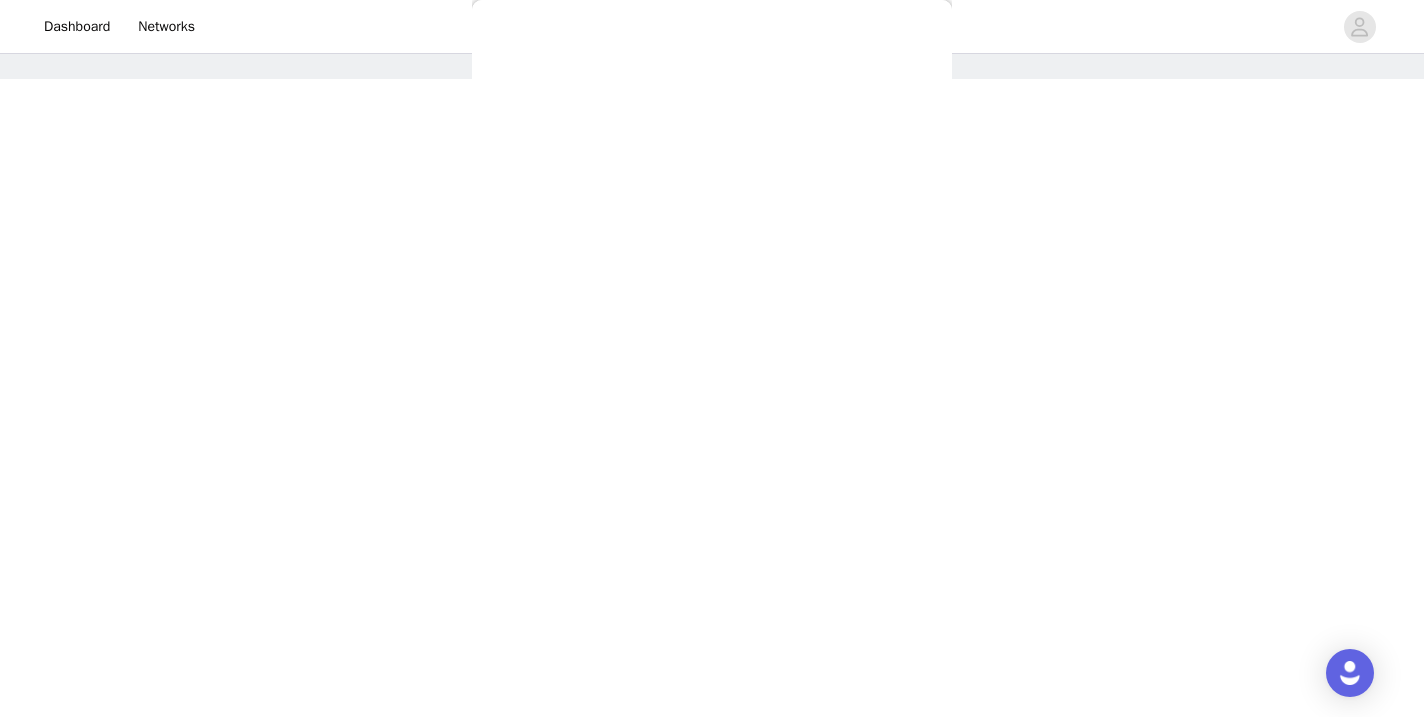 scroll, scrollTop: 0, scrollLeft: 0, axis: both 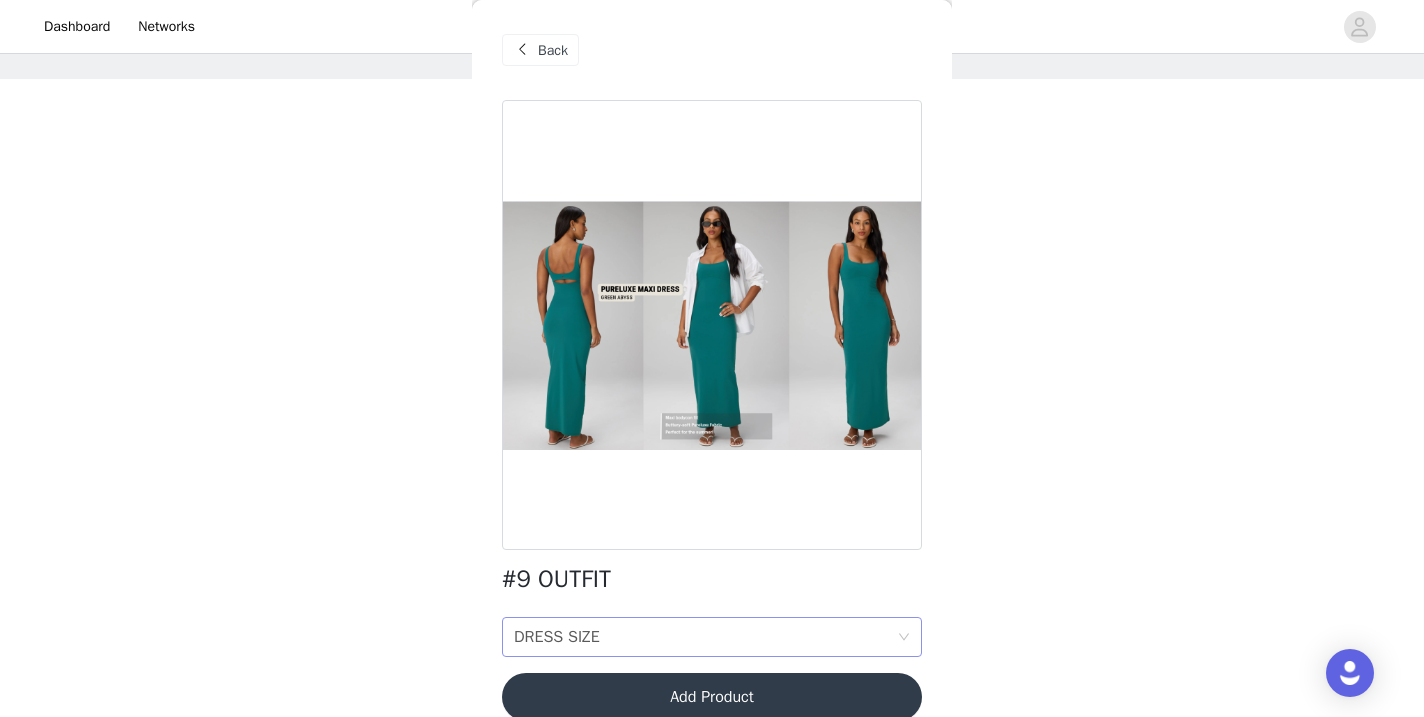 click on "DRESS SIZE DRESS SIZE" at bounding box center [712, 637] 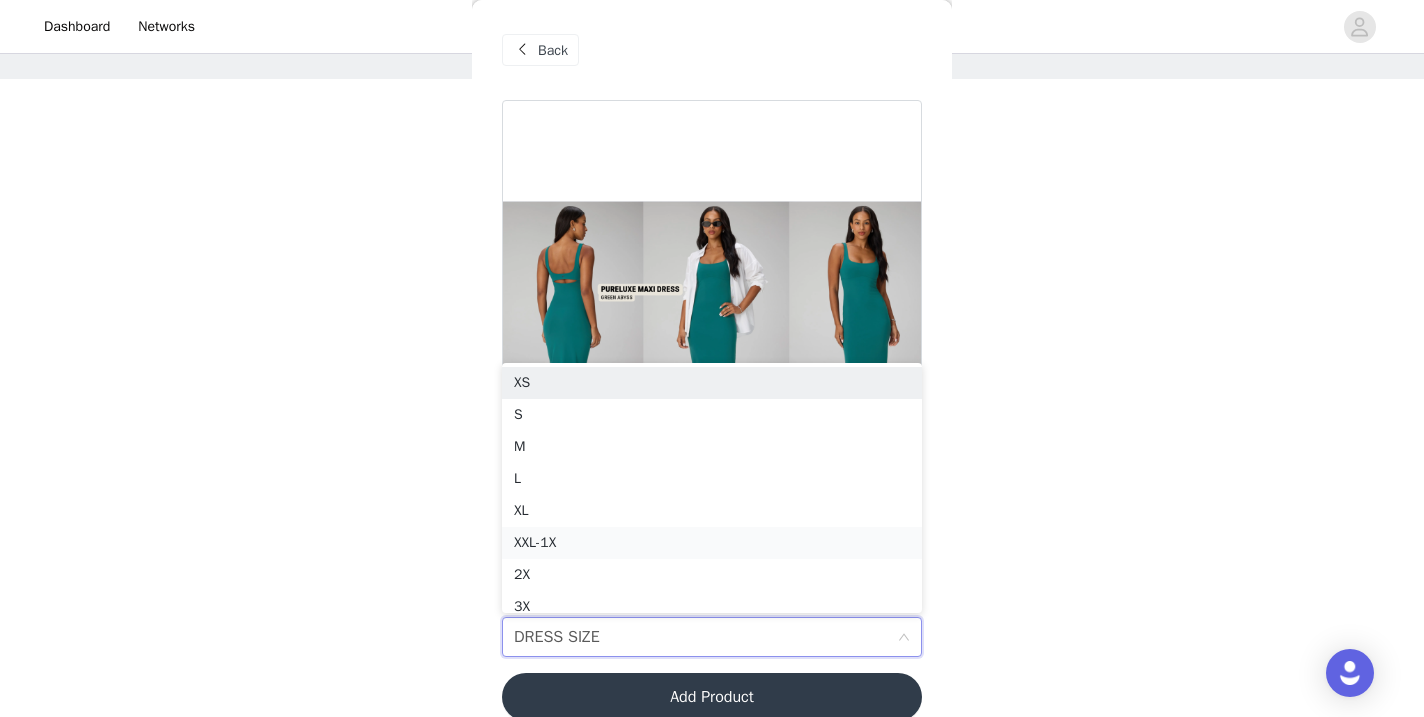scroll, scrollTop: 10, scrollLeft: 0, axis: vertical 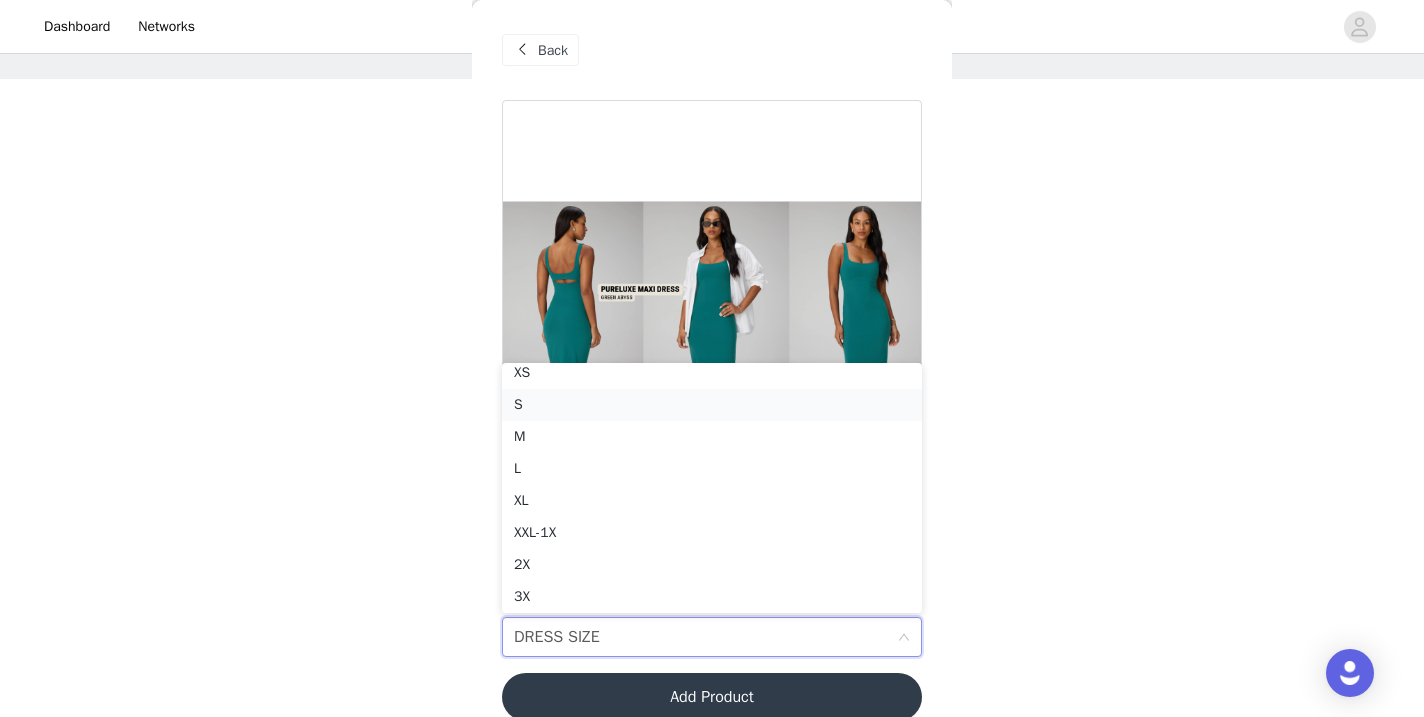click on "S" at bounding box center [712, 405] 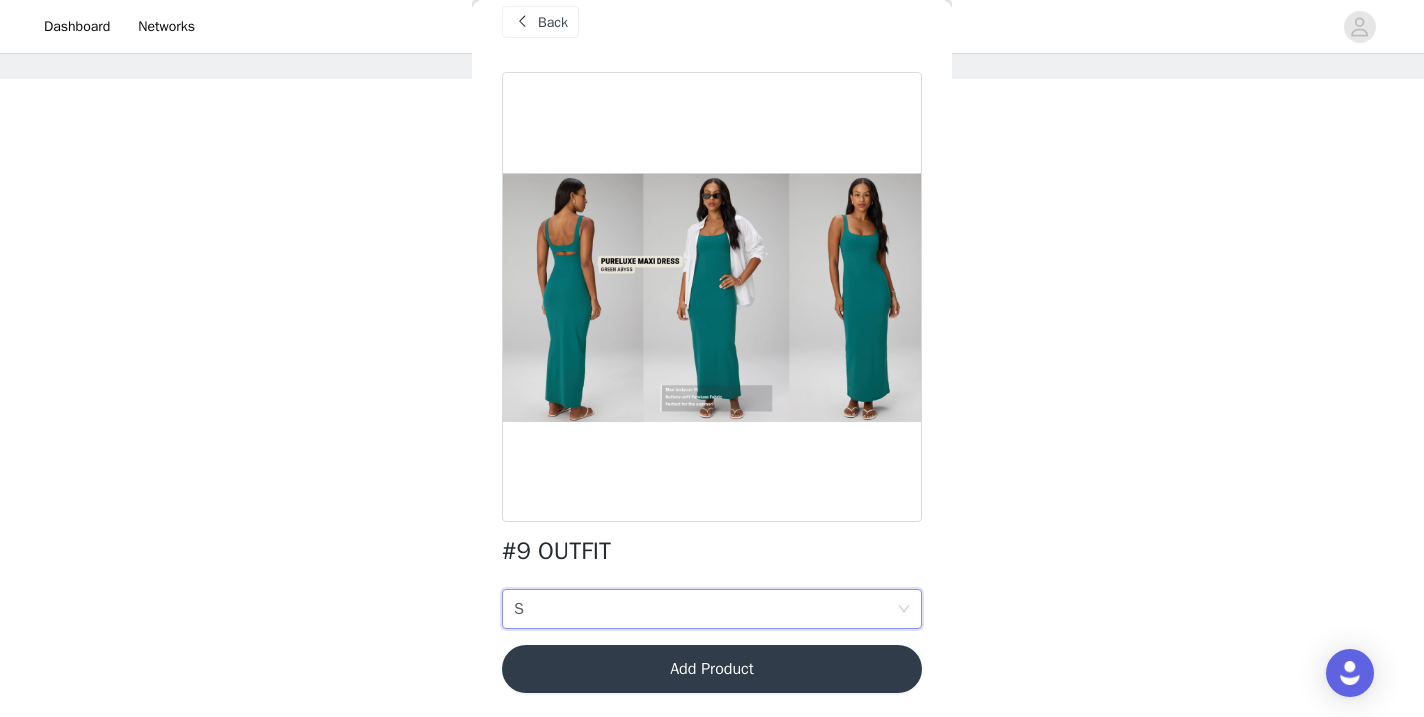 scroll, scrollTop: 28, scrollLeft: 0, axis: vertical 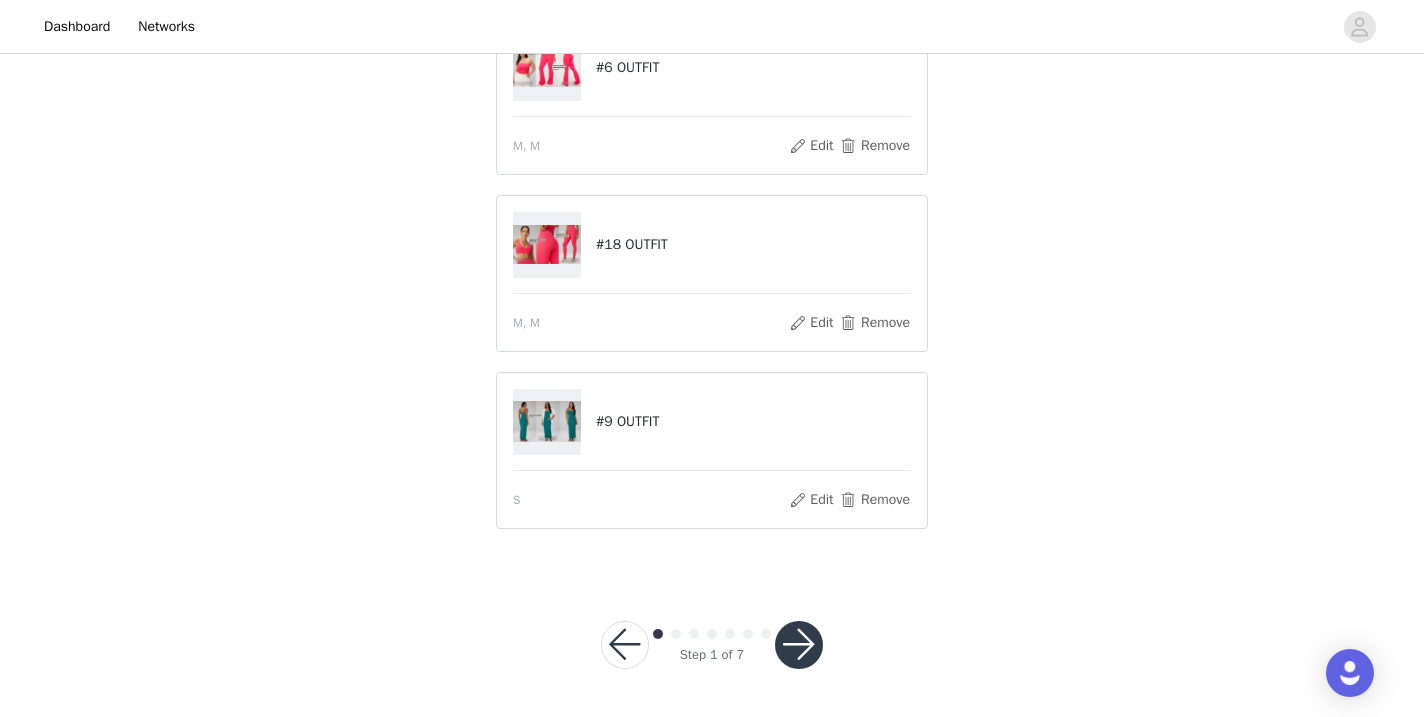 click at bounding box center (799, 645) 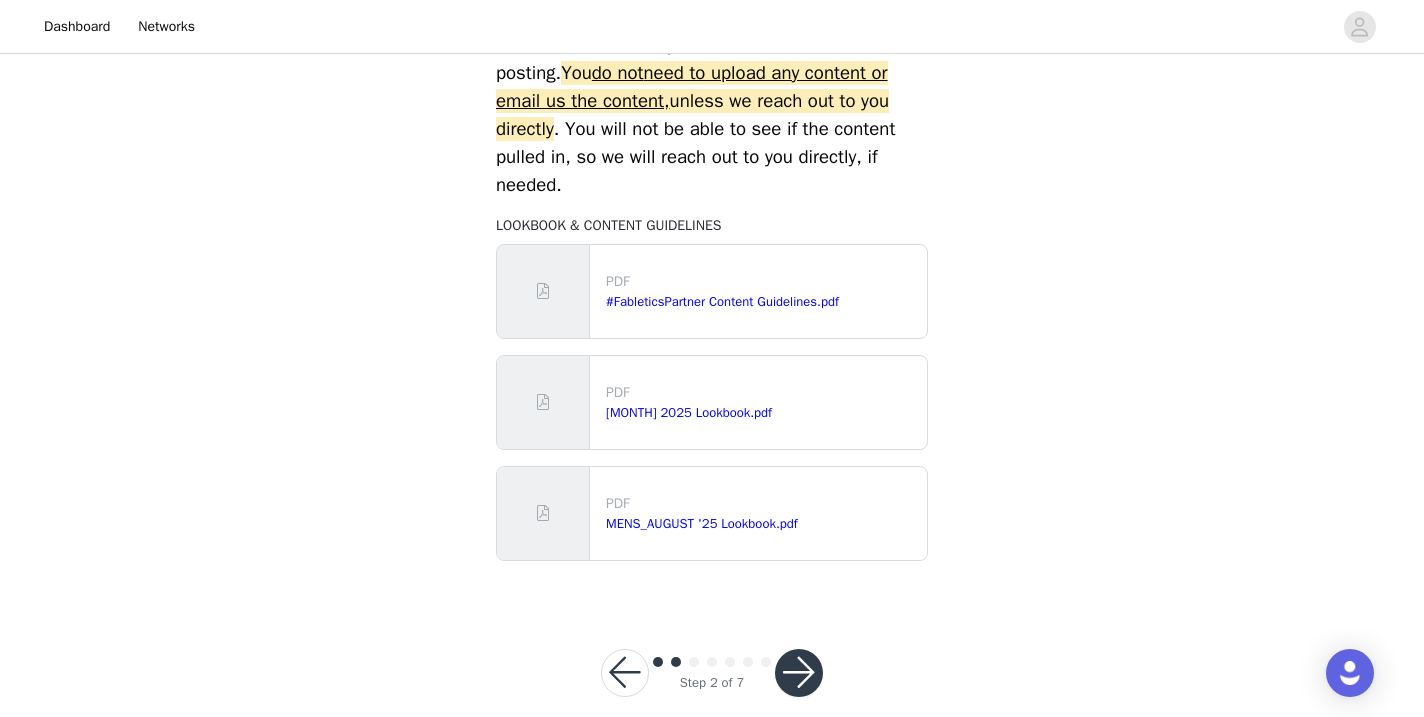 scroll, scrollTop: 955, scrollLeft: 0, axis: vertical 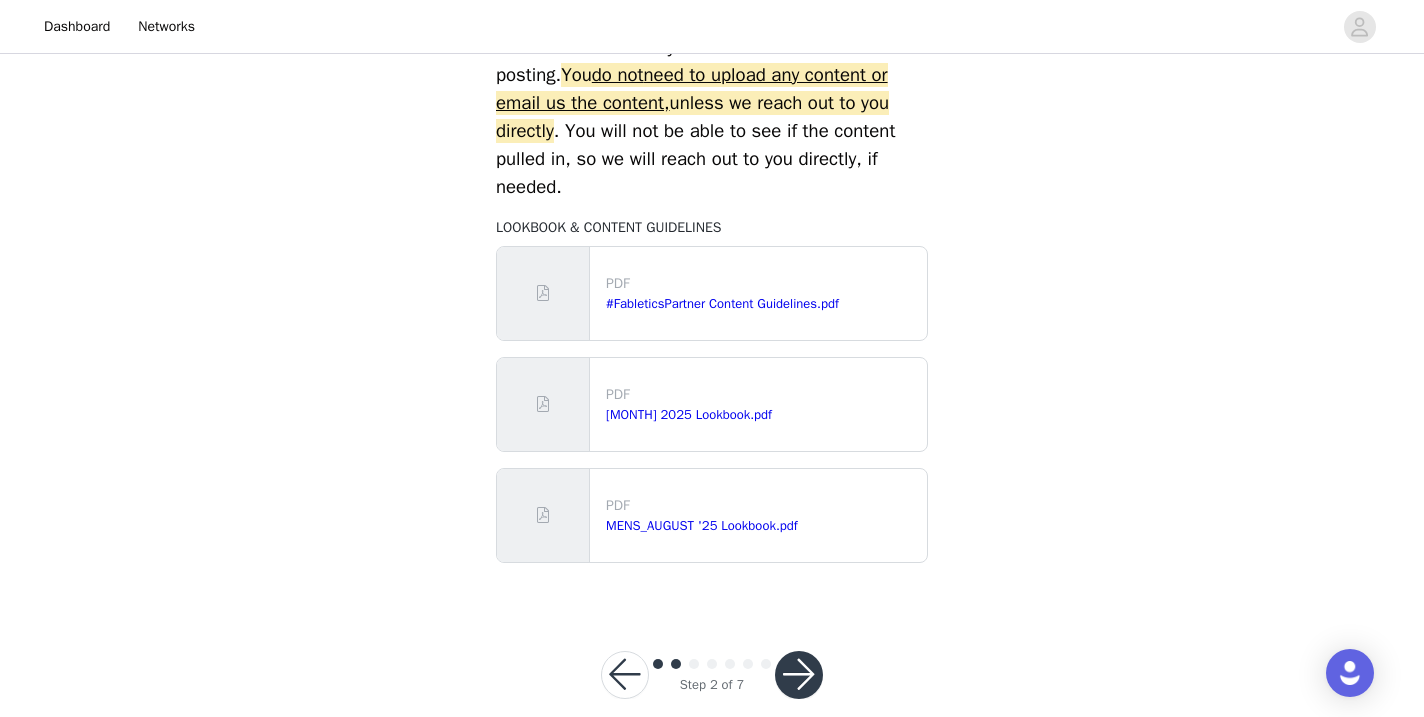 click at bounding box center (799, 675) 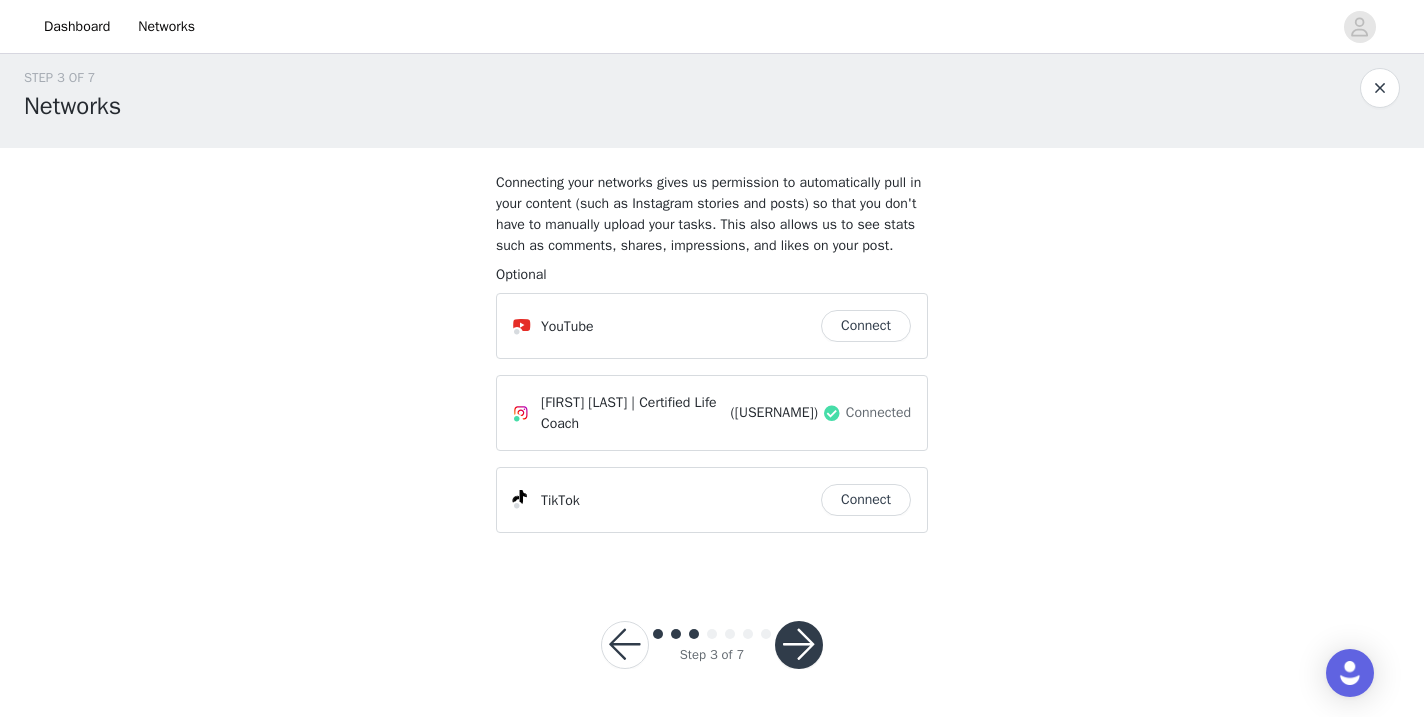 scroll, scrollTop: 76, scrollLeft: 0, axis: vertical 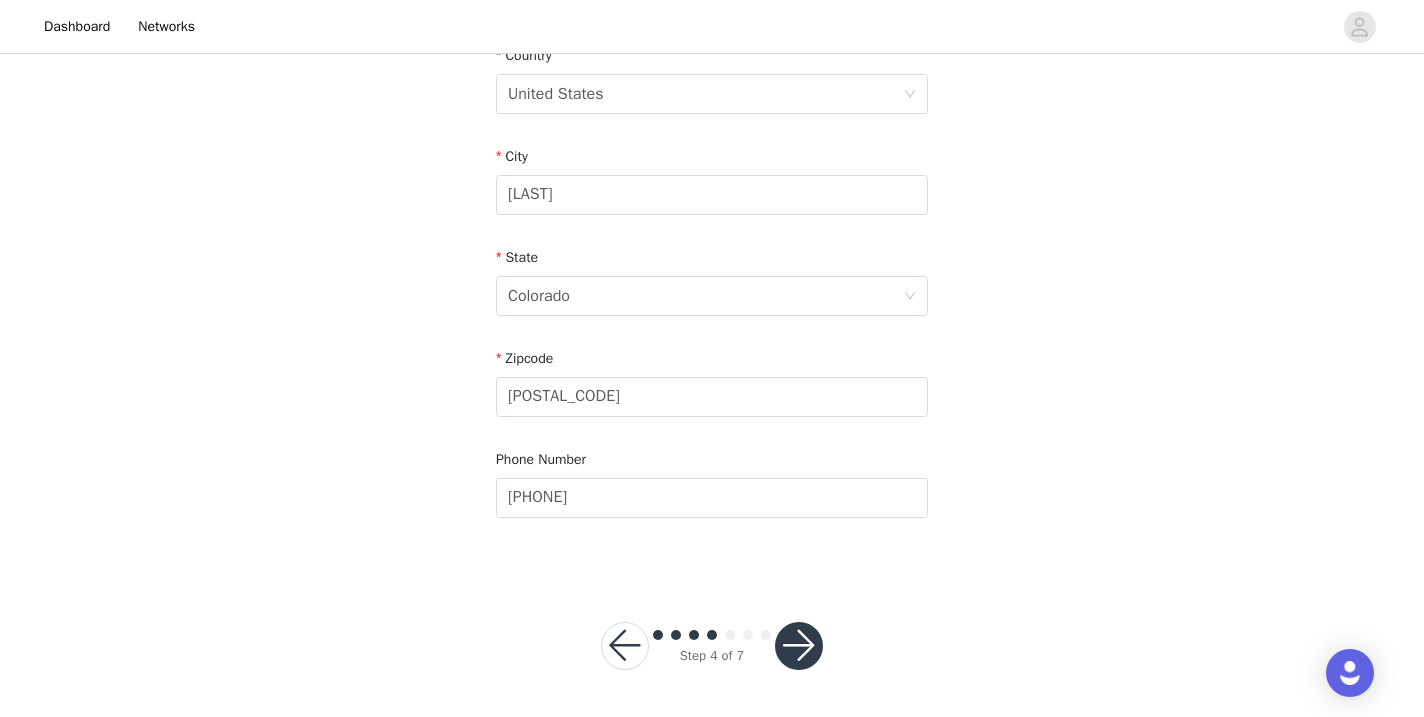 click at bounding box center [799, 646] 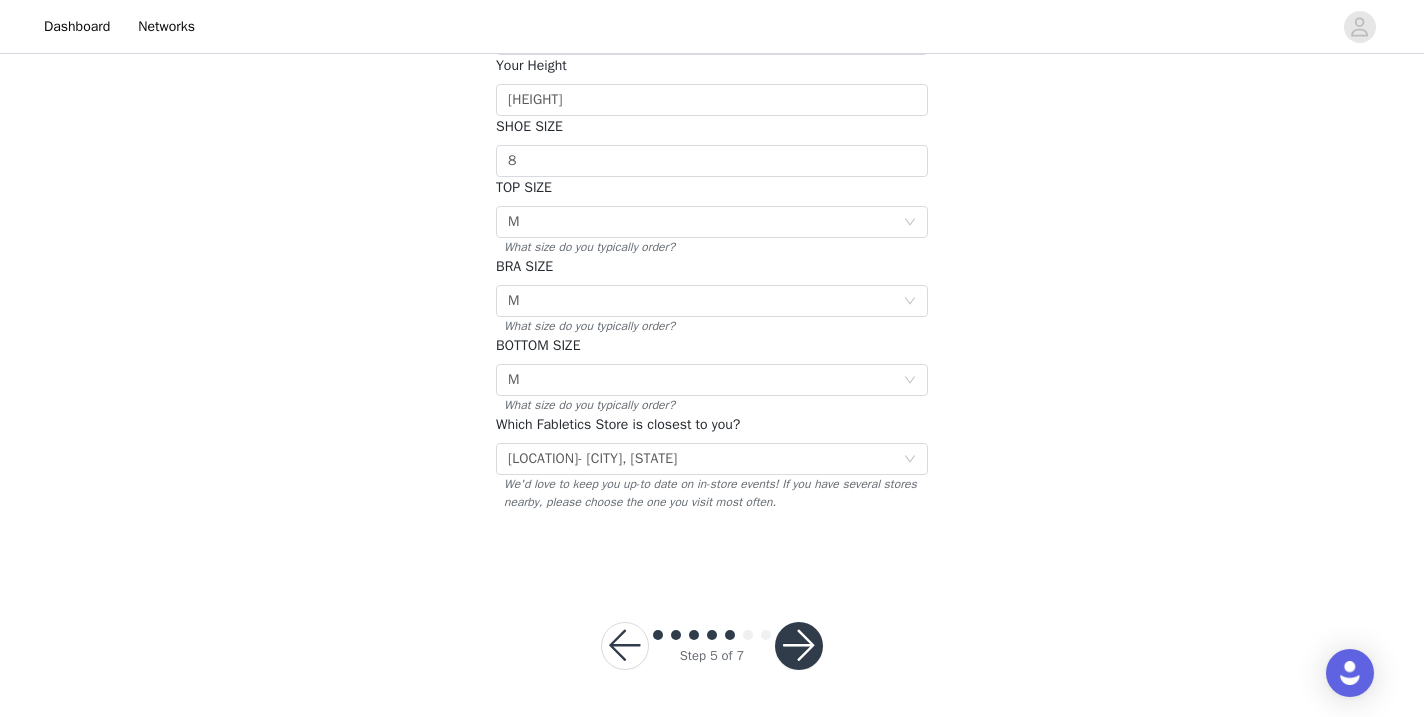 scroll, scrollTop: 358, scrollLeft: 0, axis: vertical 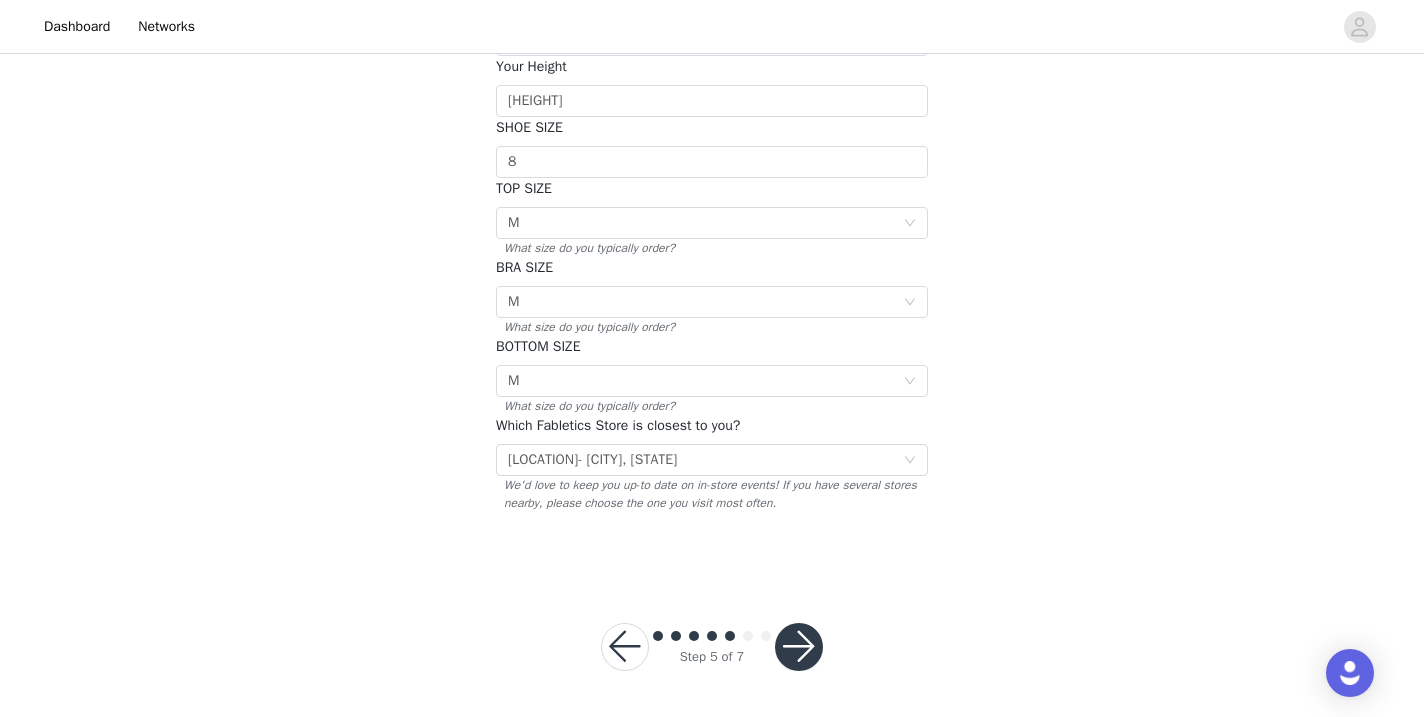 click at bounding box center [799, 647] 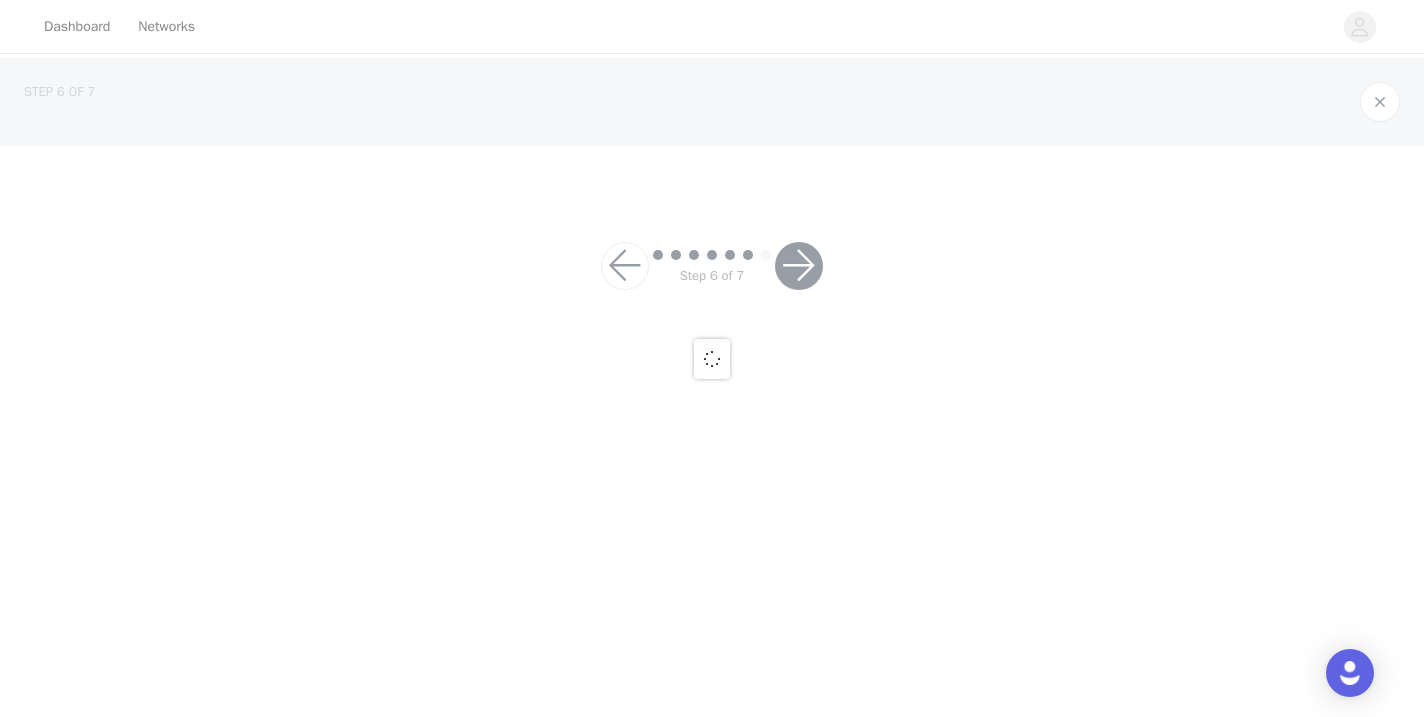 scroll, scrollTop: 0, scrollLeft: 0, axis: both 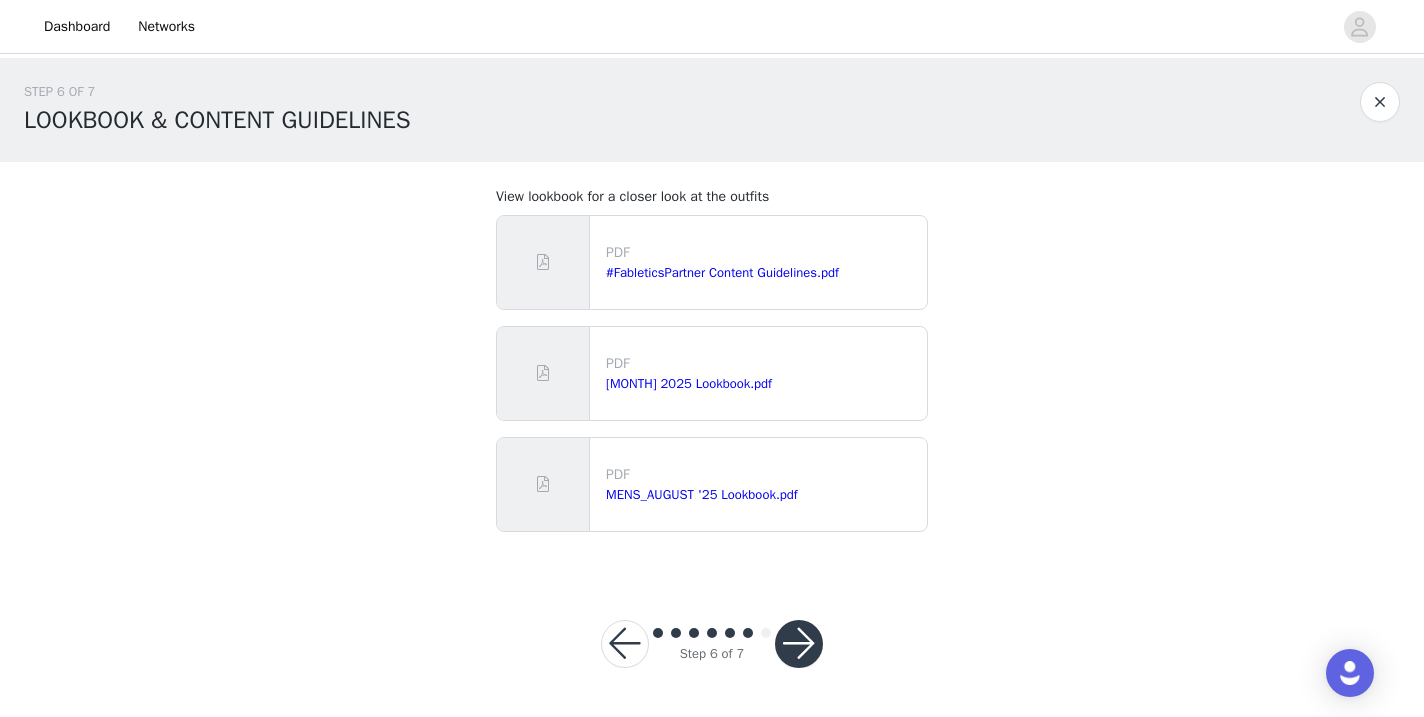 click at bounding box center [799, 644] 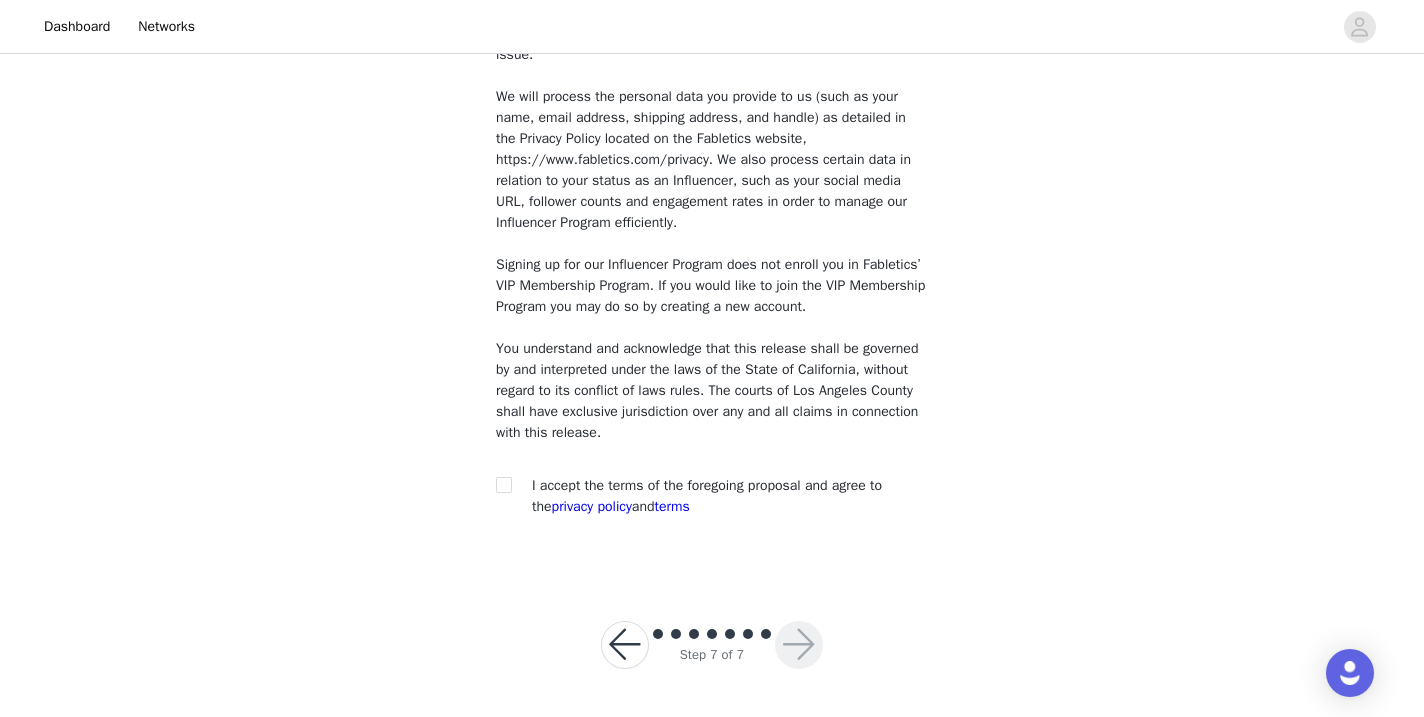 scroll, scrollTop: 1551, scrollLeft: 0, axis: vertical 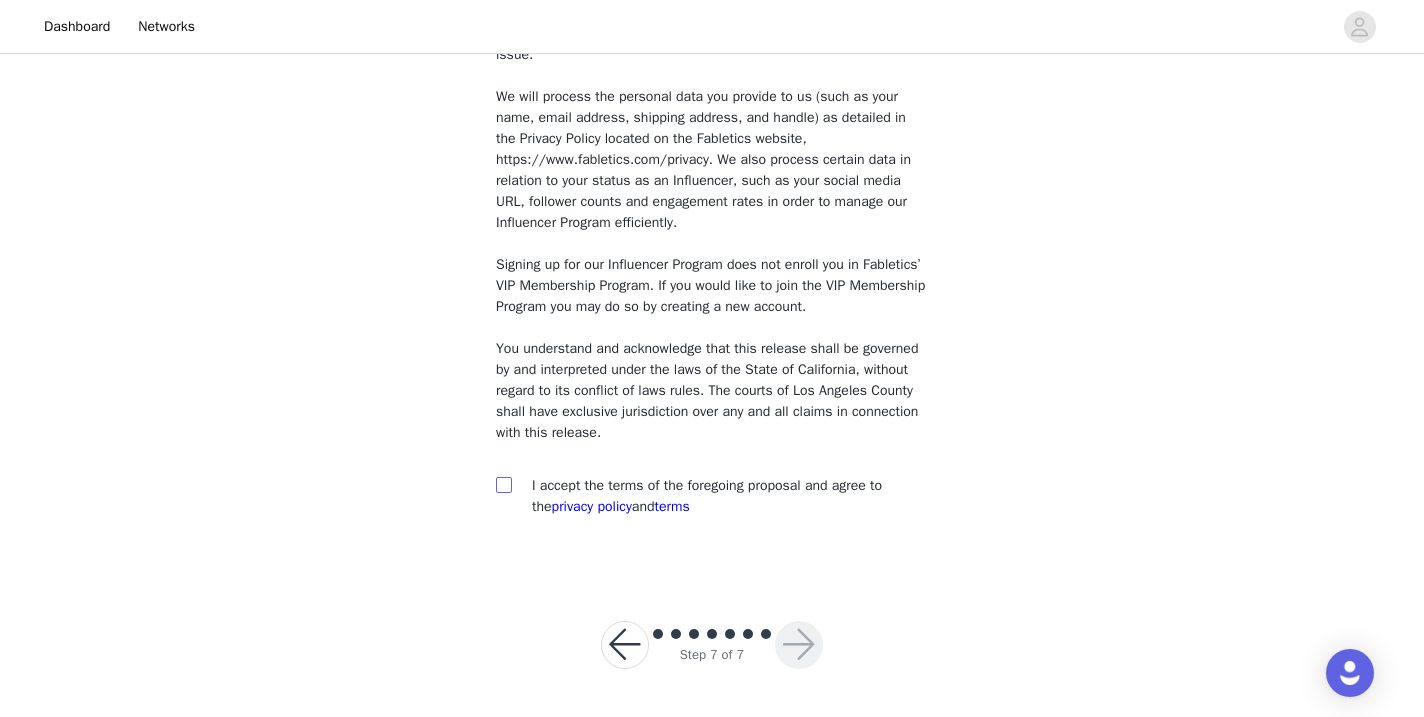 click at bounding box center [503, 484] 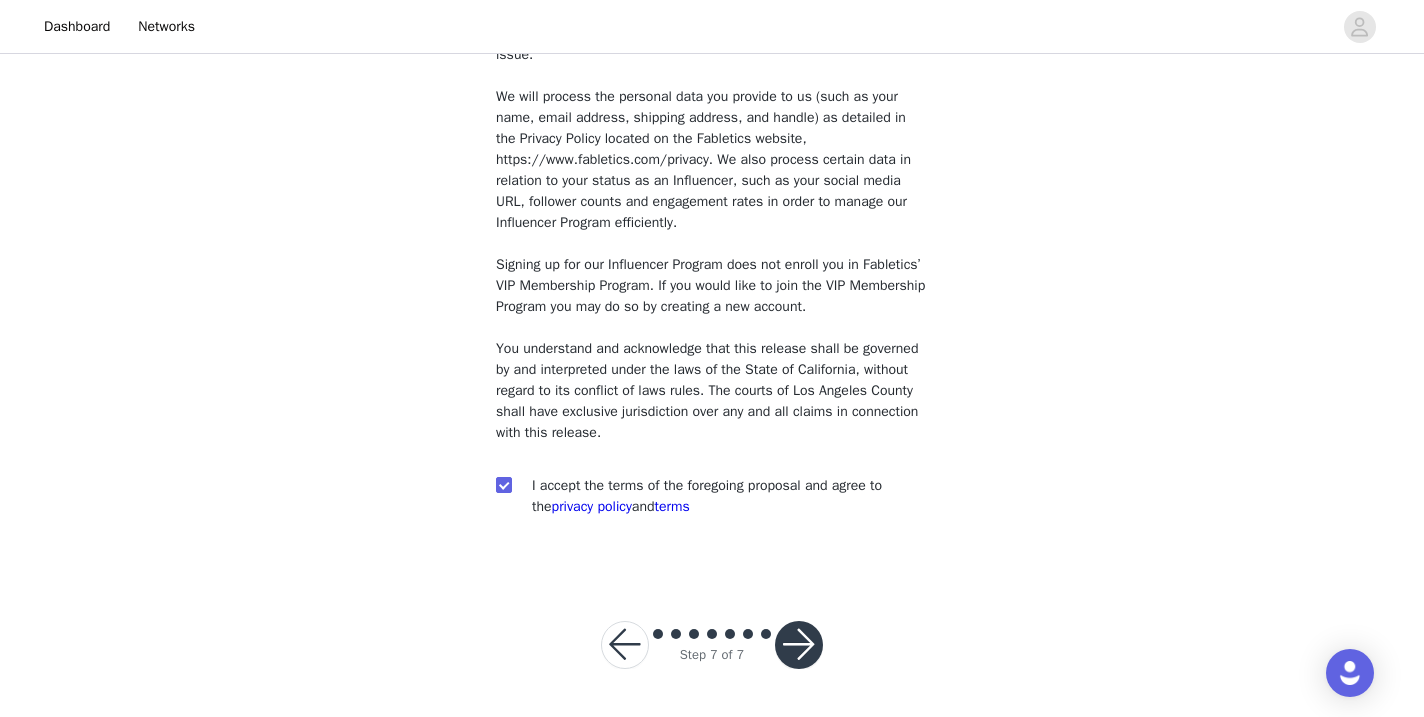 click at bounding box center [799, 645] 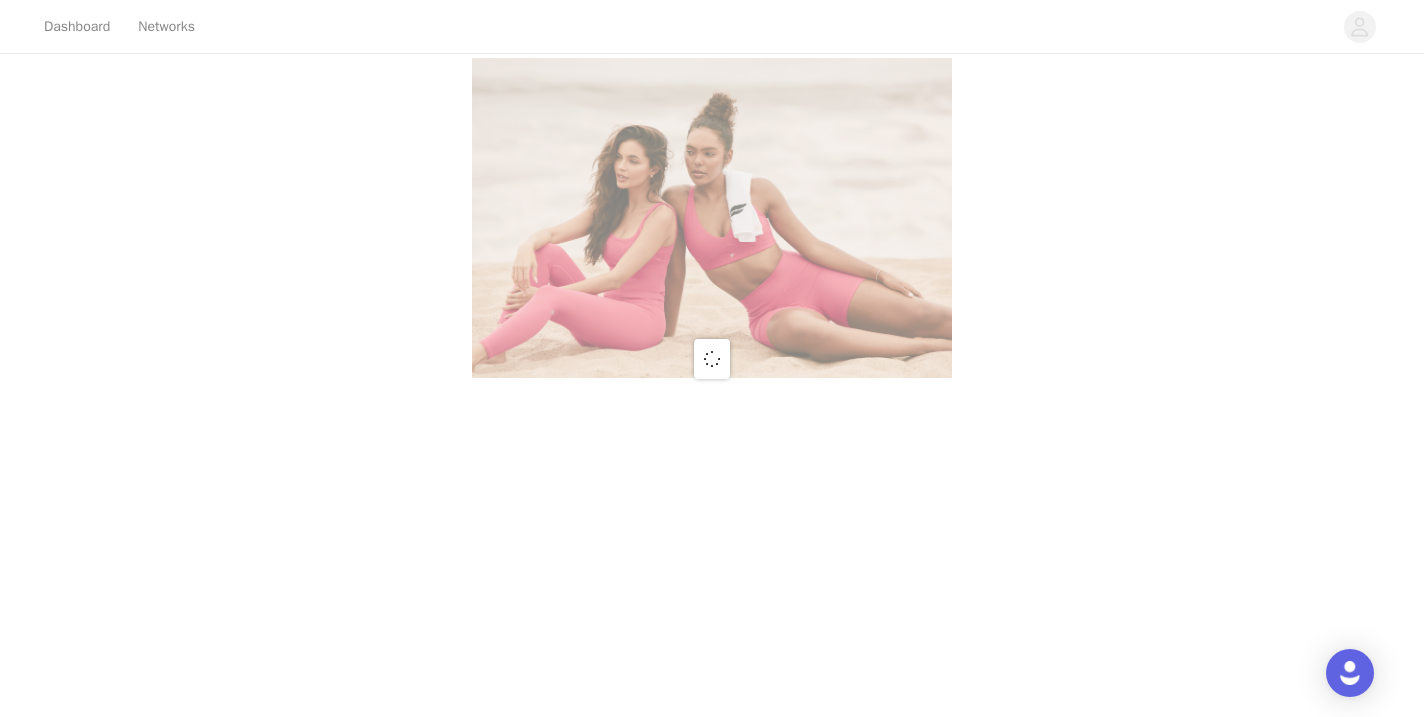 scroll, scrollTop: 0, scrollLeft: 0, axis: both 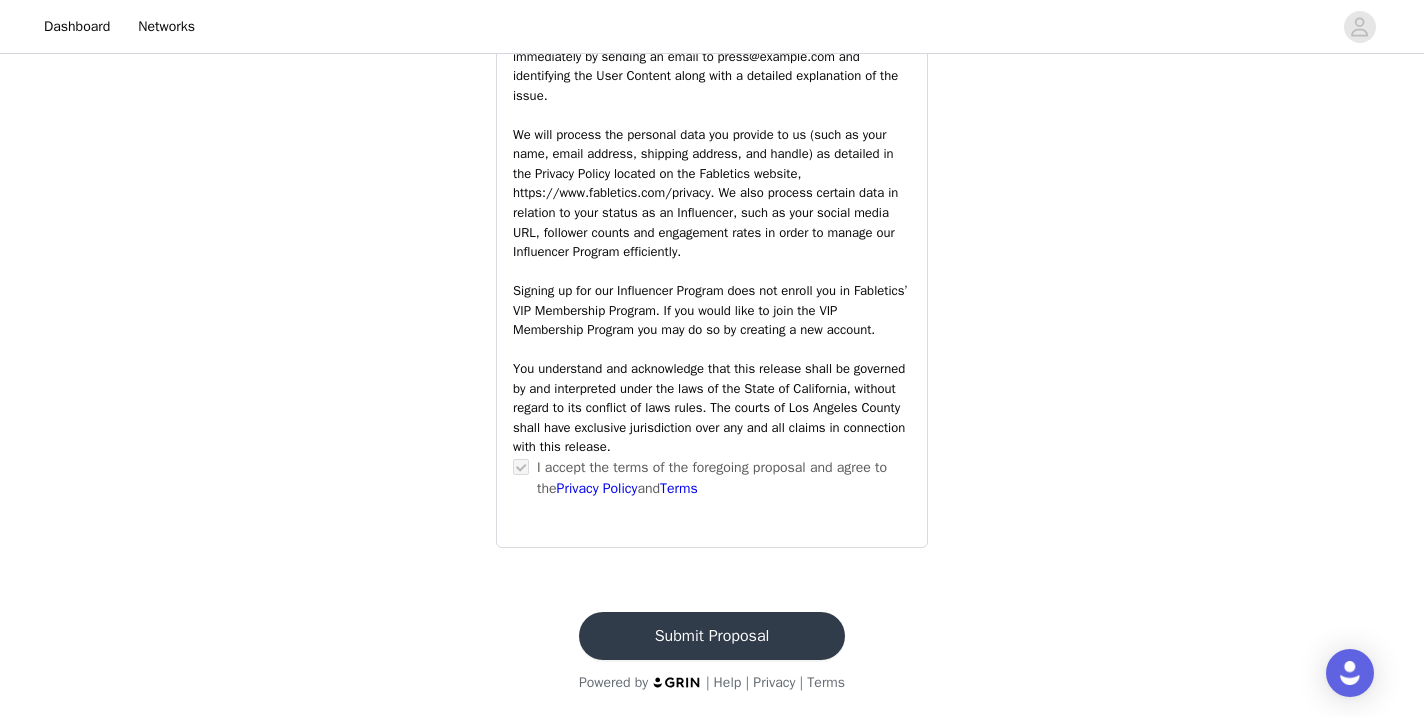 click on "Submit Proposal" at bounding box center (712, 636) 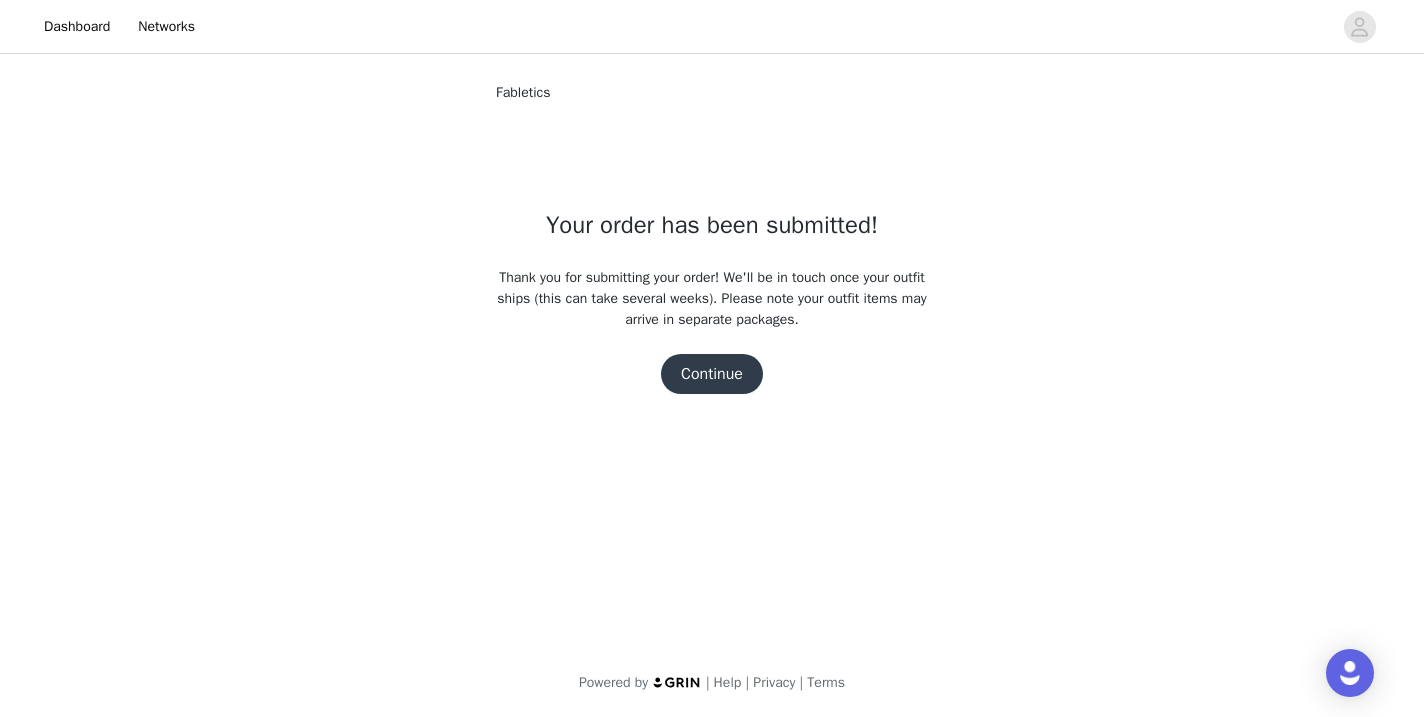 scroll, scrollTop: 0, scrollLeft: 0, axis: both 